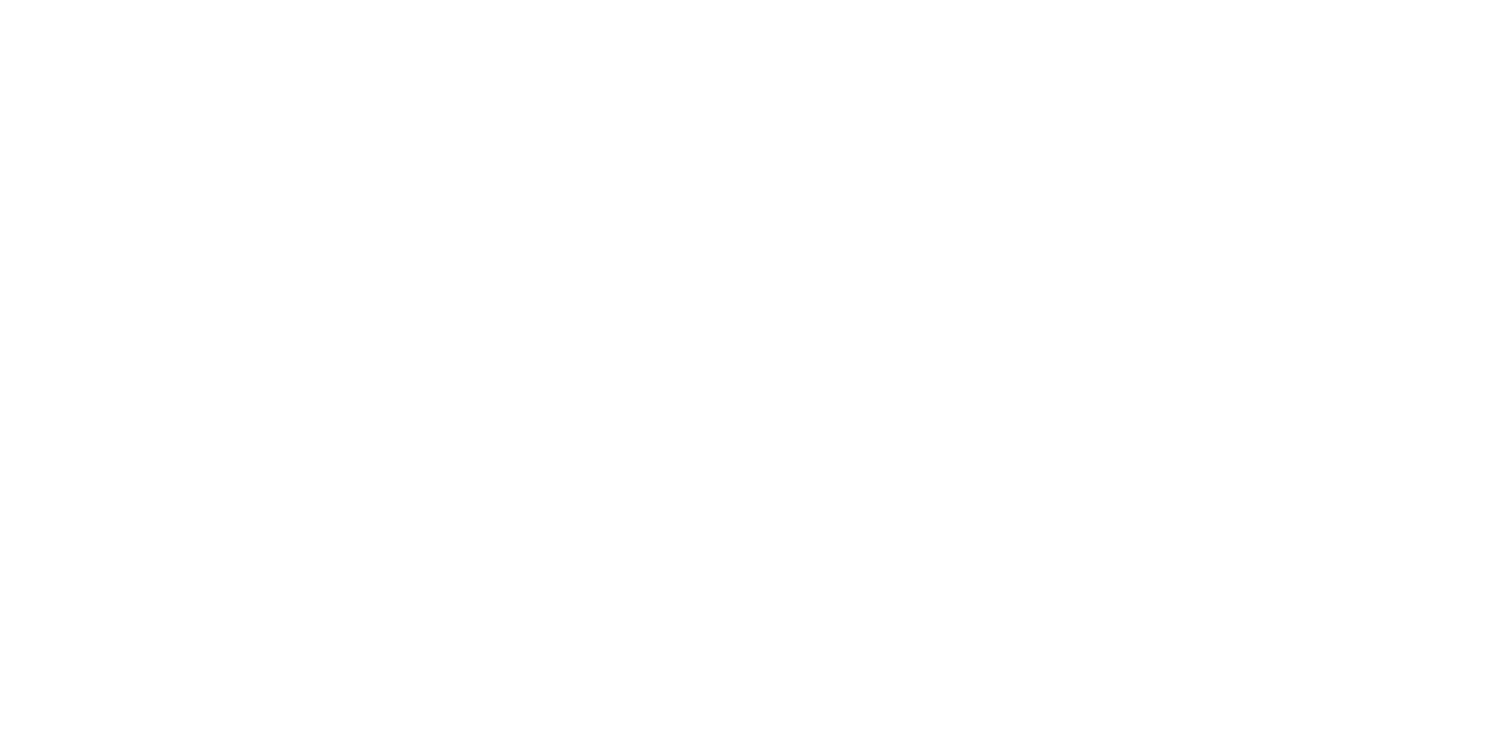 scroll, scrollTop: 0, scrollLeft: 0, axis: both 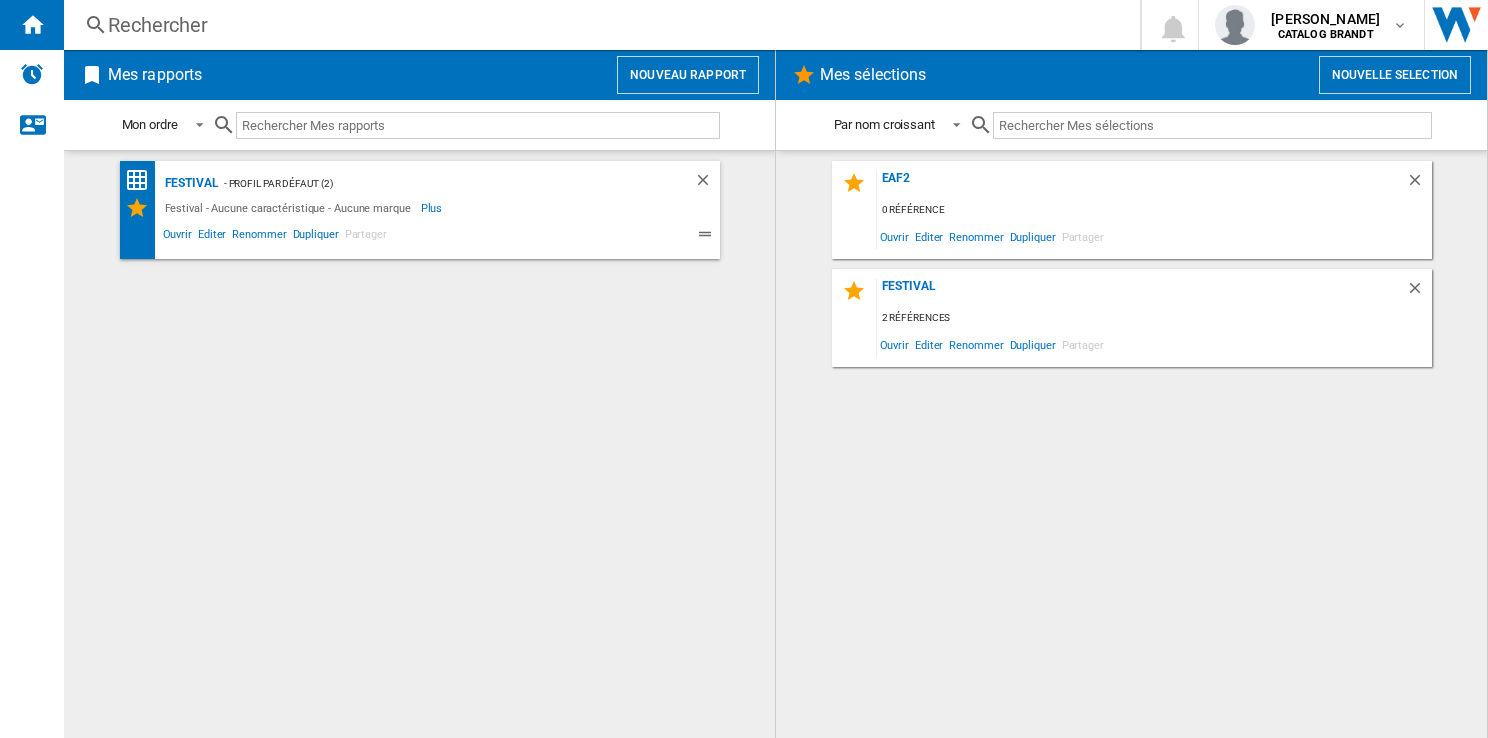 click on "Festival
- Profil par défaut (2)
Festival - Aucune caractéristique - Aucune marque
Plus
Moins
Ouvrir
Editer
Renommer
Dupliquer
Partager" 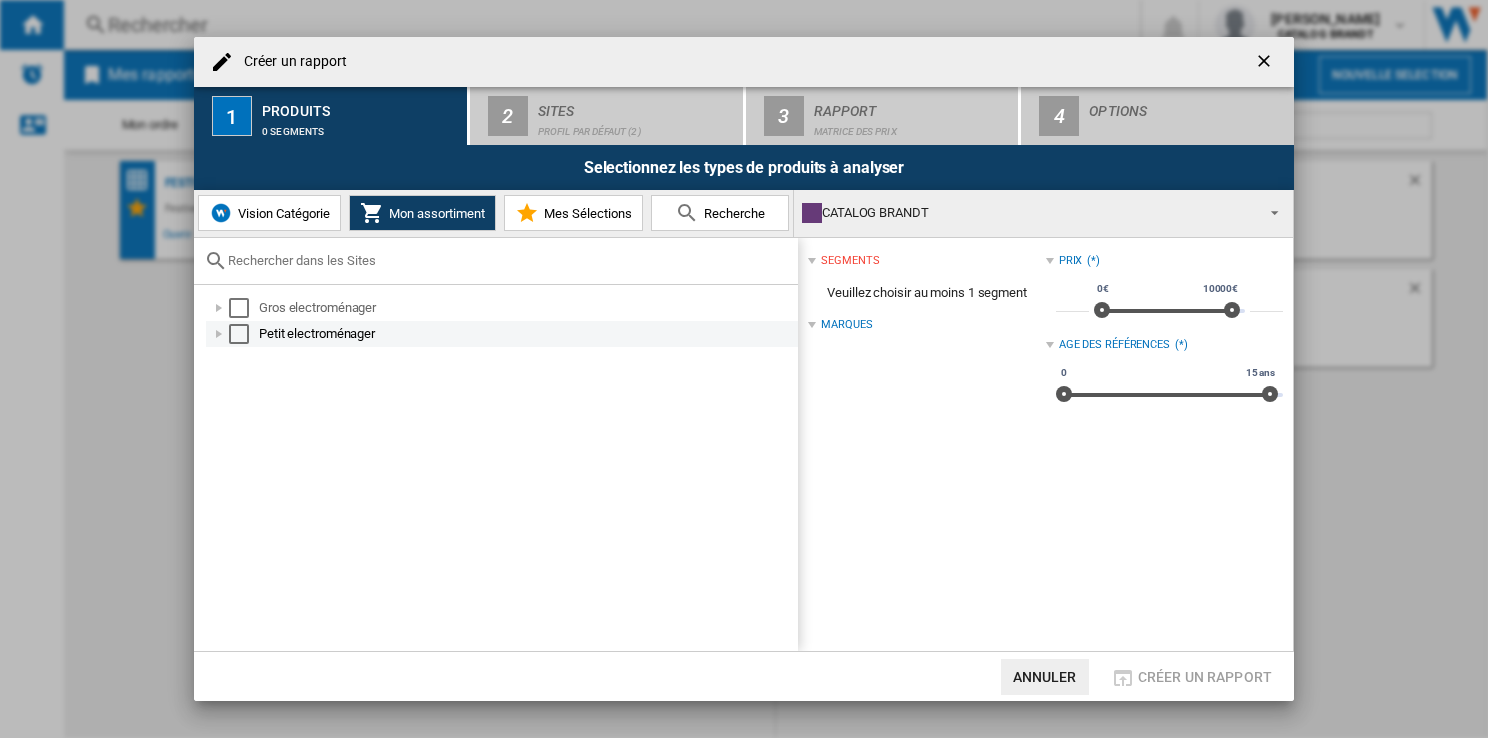 click at bounding box center (219, 334) 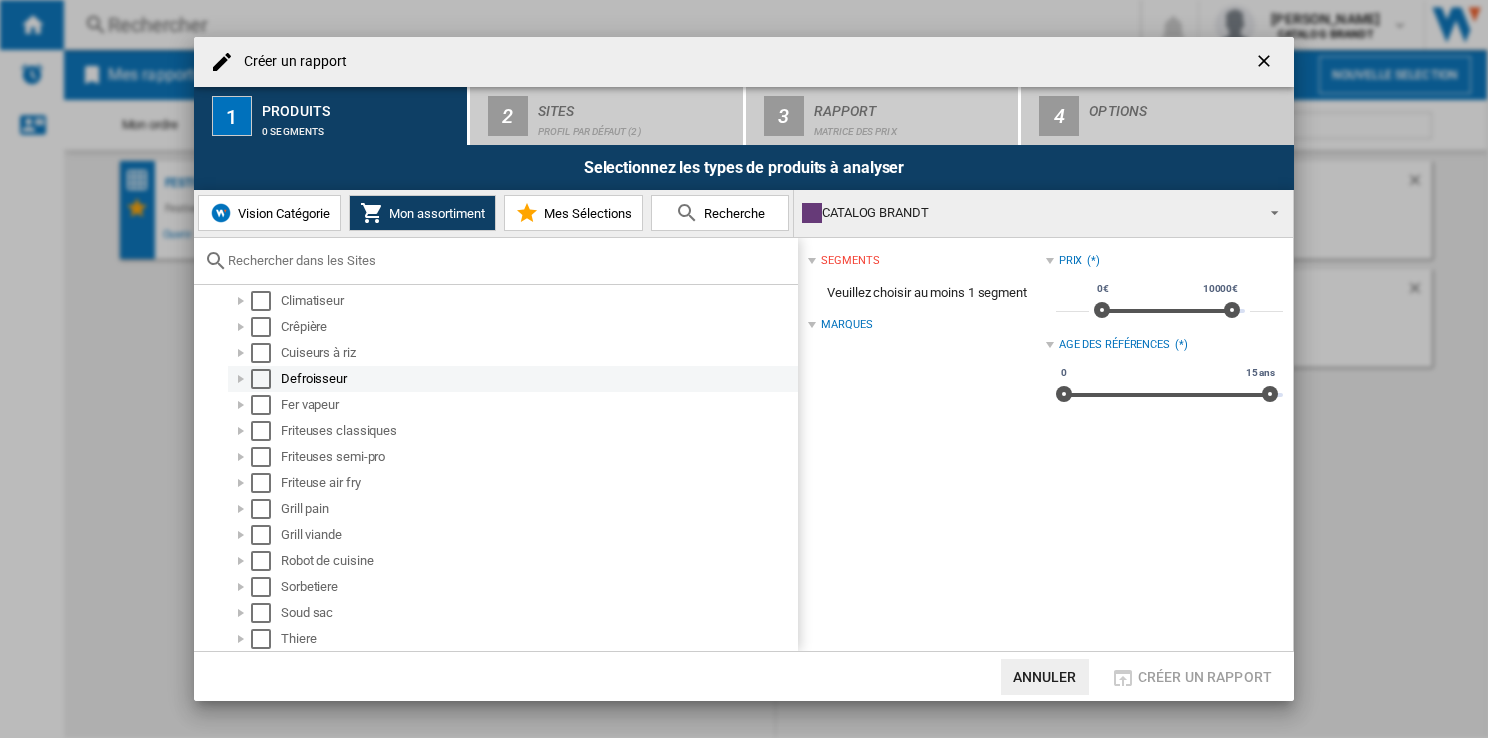 scroll, scrollTop: 0, scrollLeft: 0, axis: both 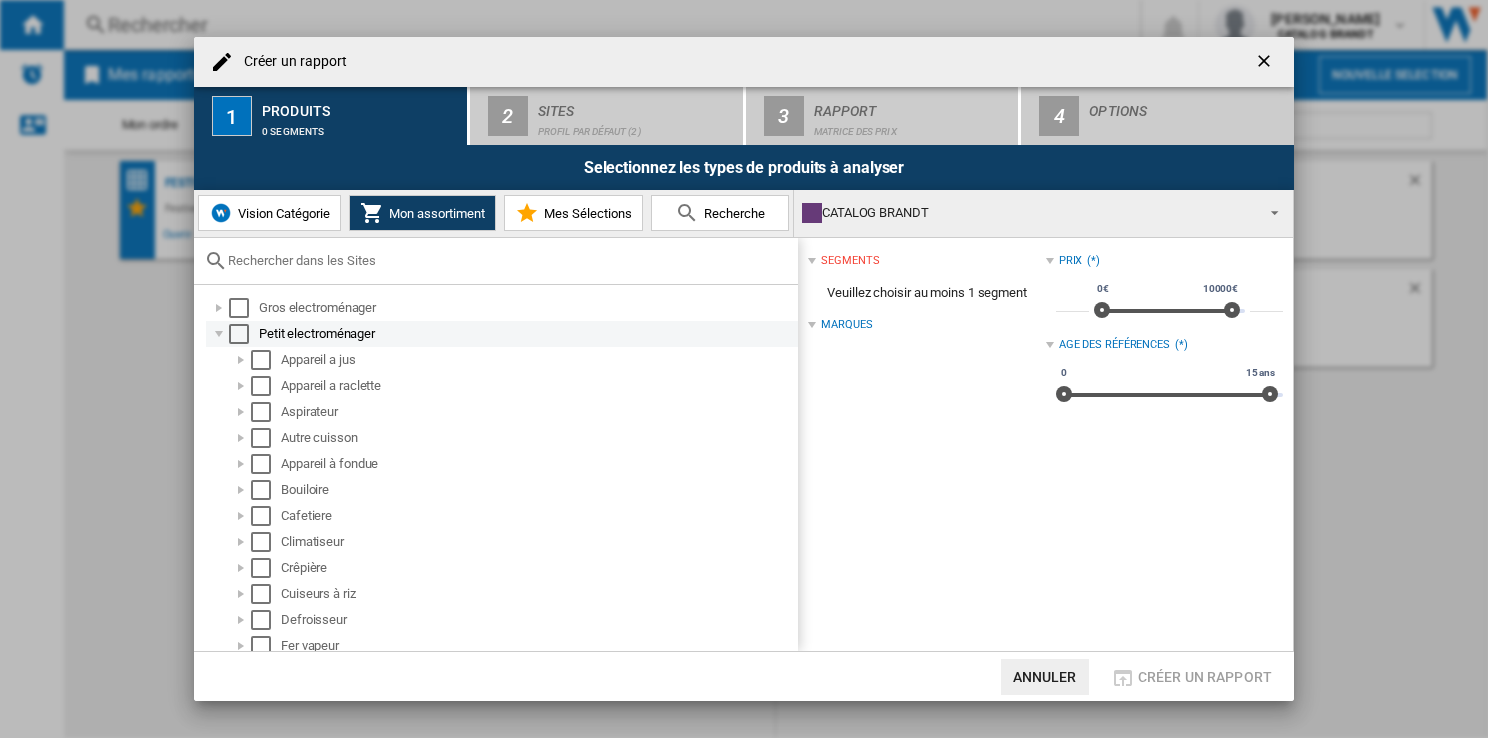click at bounding box center (219, 334) 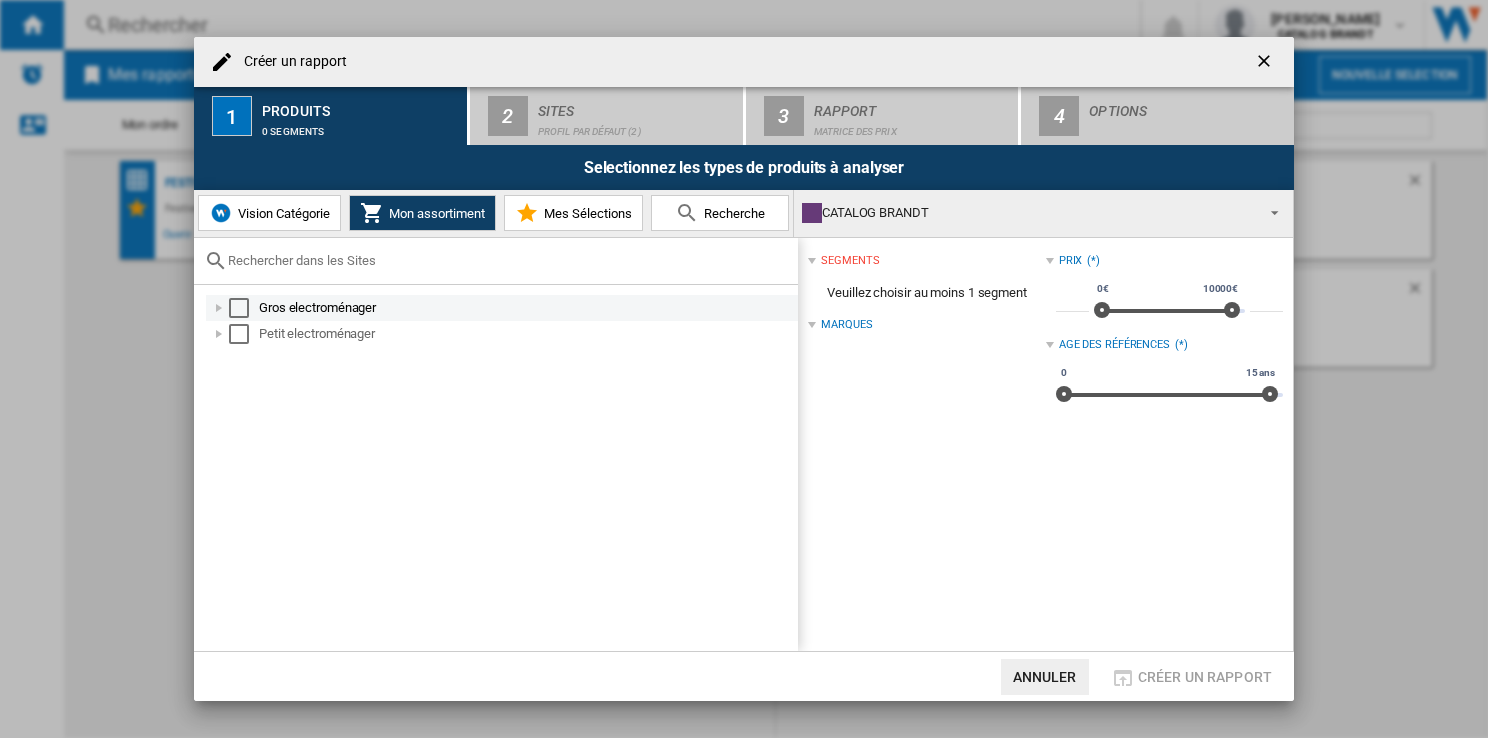 click at bounding box center (219, 308) 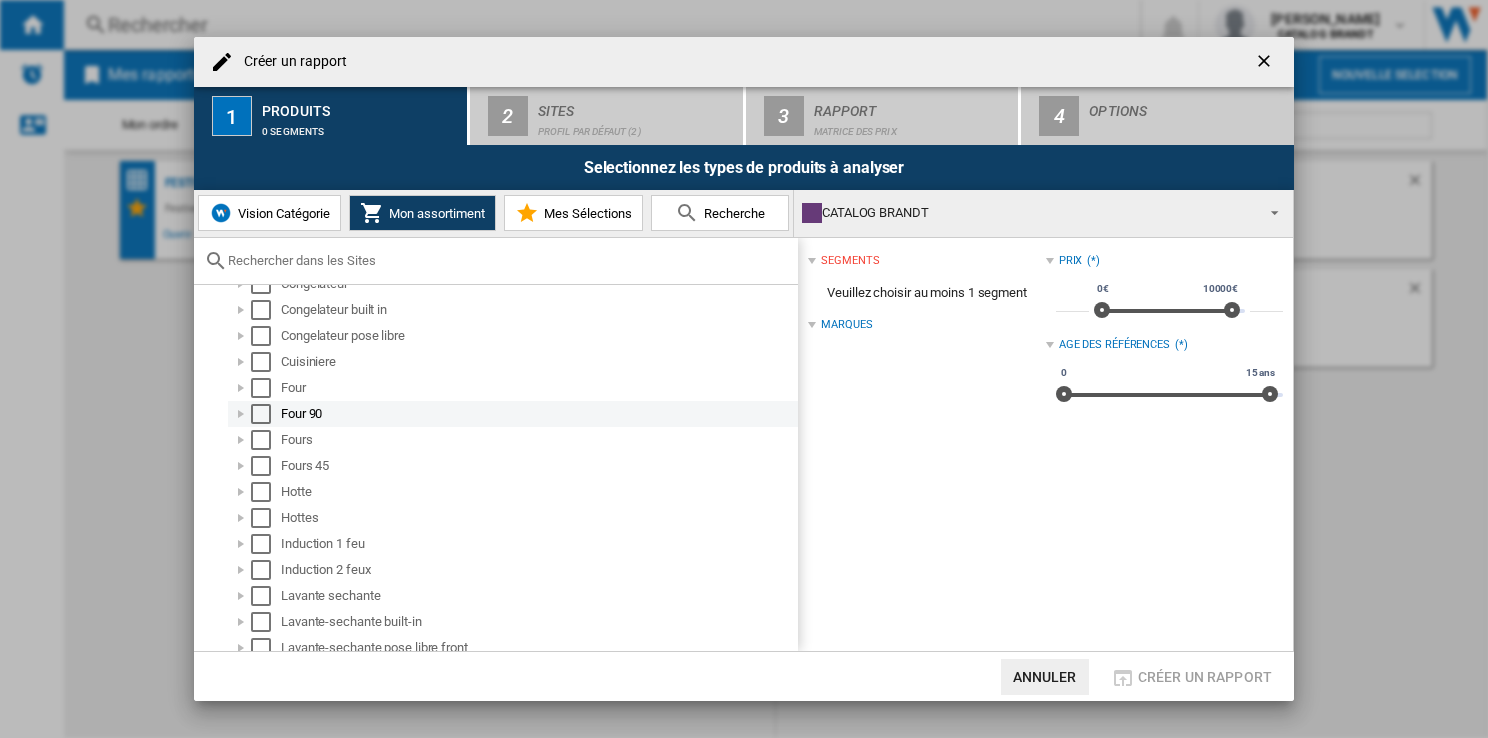 scroll, scrollTop: 0, scrollLeft: 0, axis: both 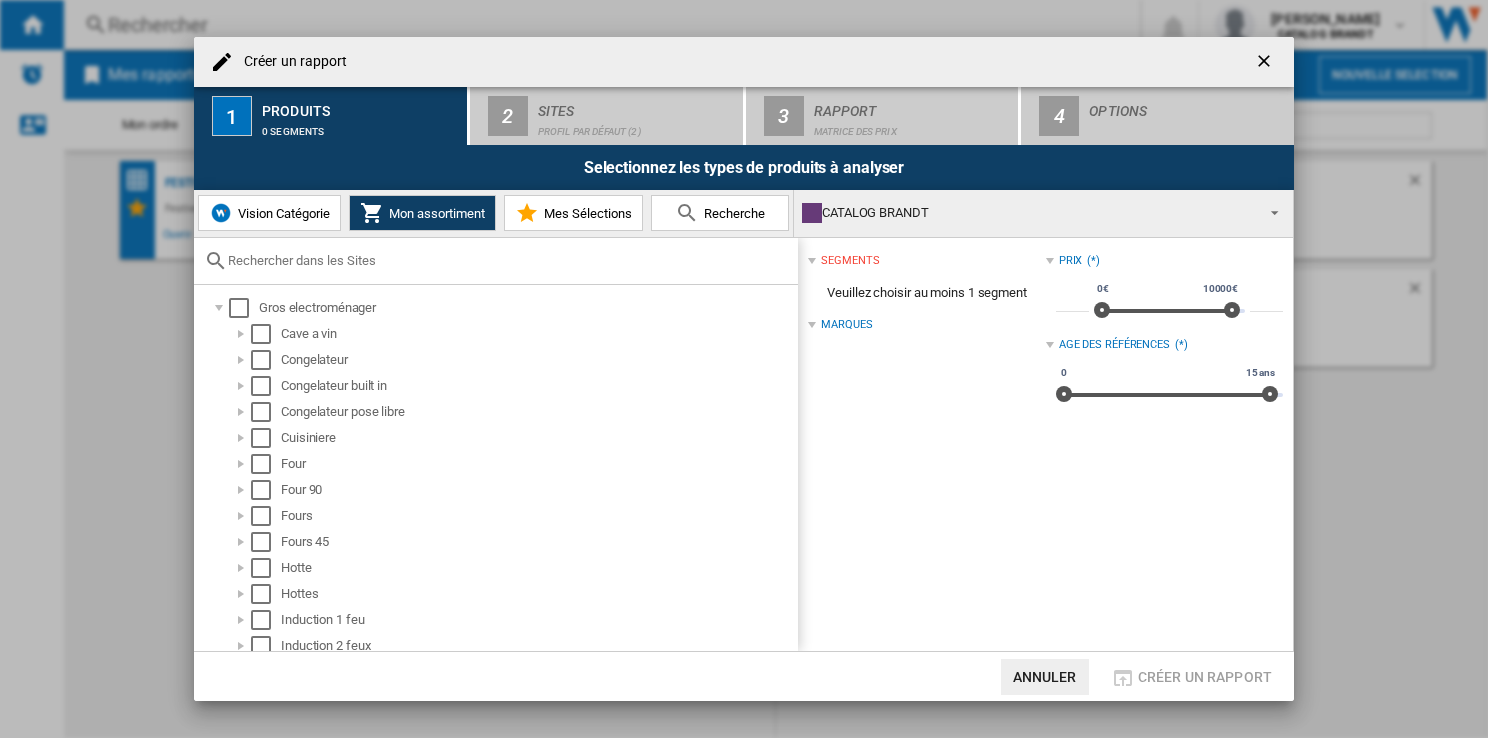 click at bounding box center (1266, 63) 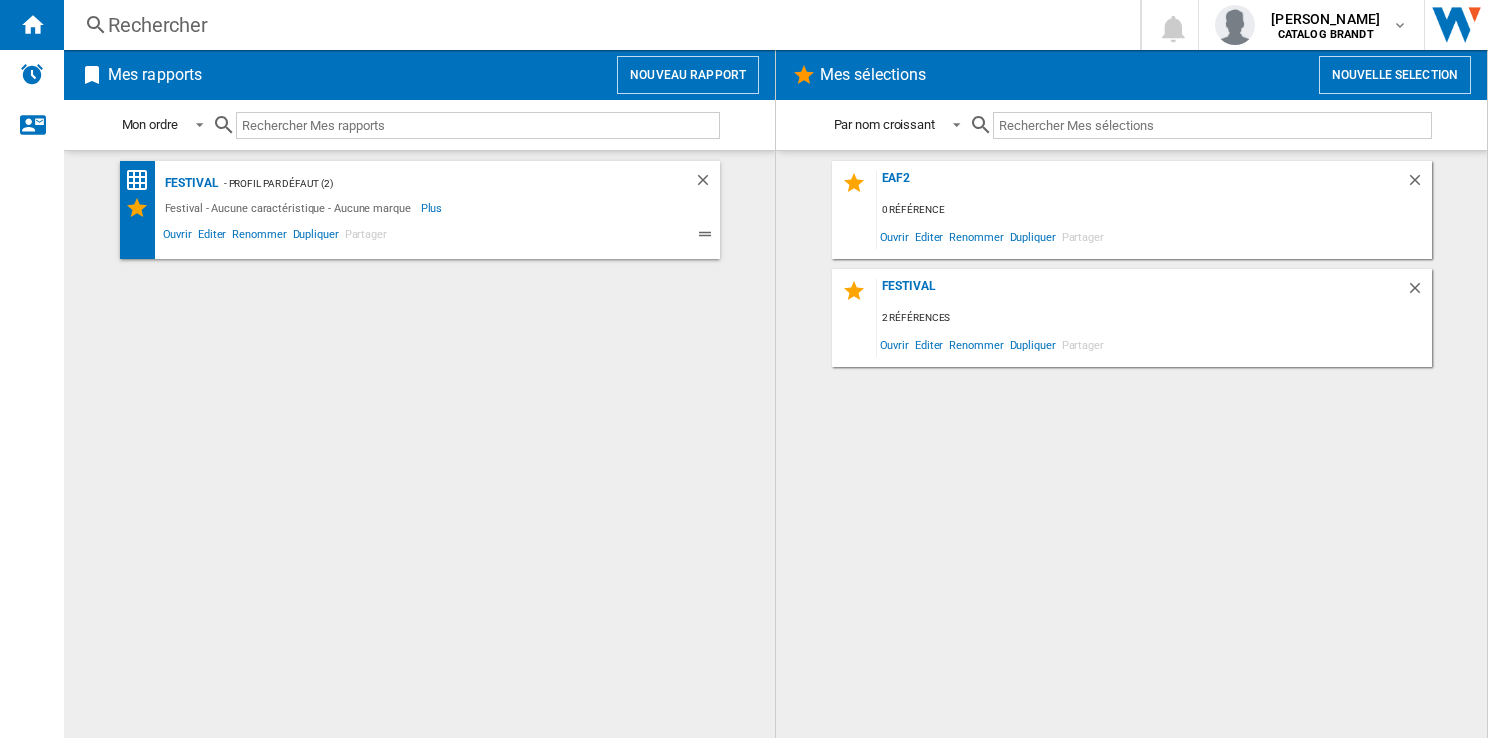 click on "Festival
- Profil par défaut (2)
Festival - Aucune caractéristique - Aucune marque
Plus
Moins
Ouvrir
Editer
Renommer
Dupliquer
Partager" 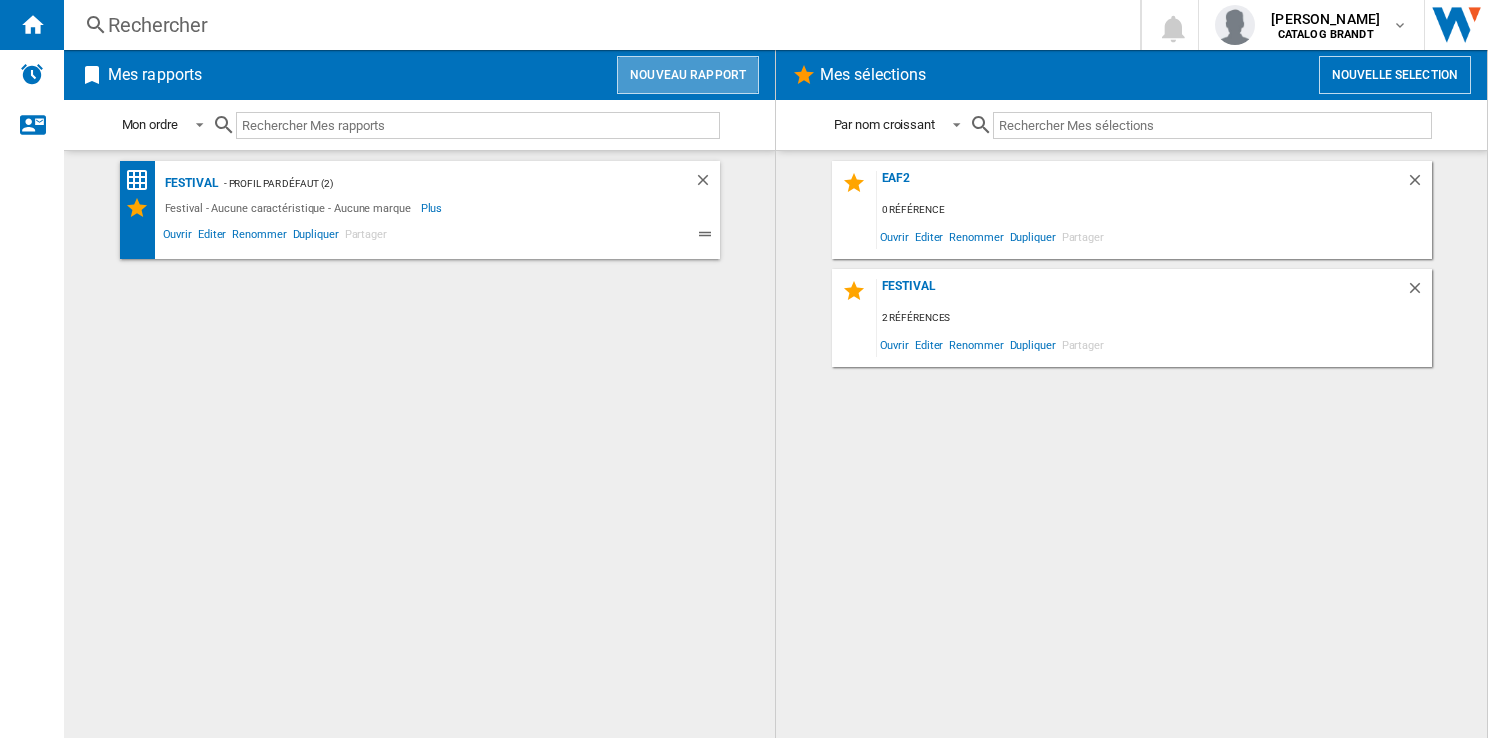 click on "Nouveau rapport" at bounding box center [688, 75] 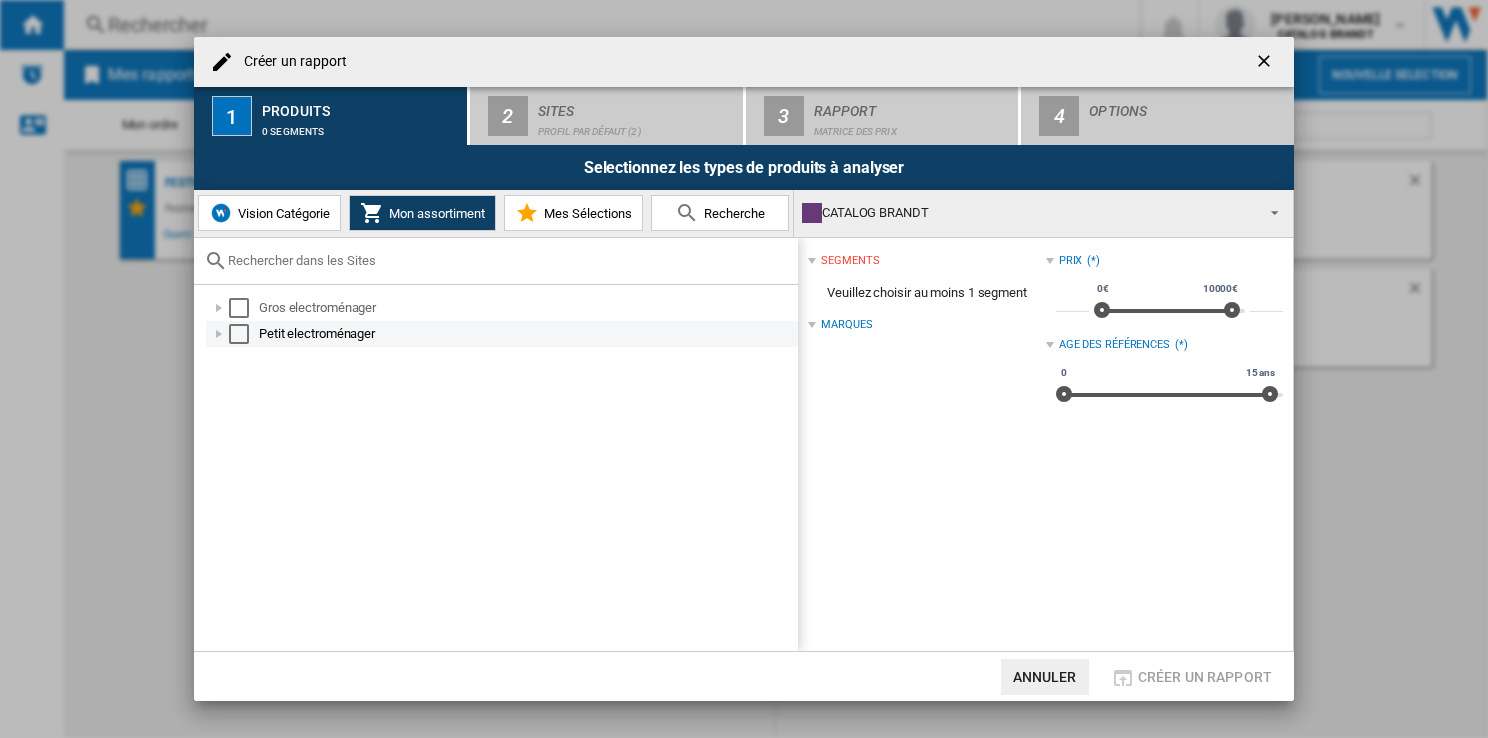 click at bounding box center (219, 334) 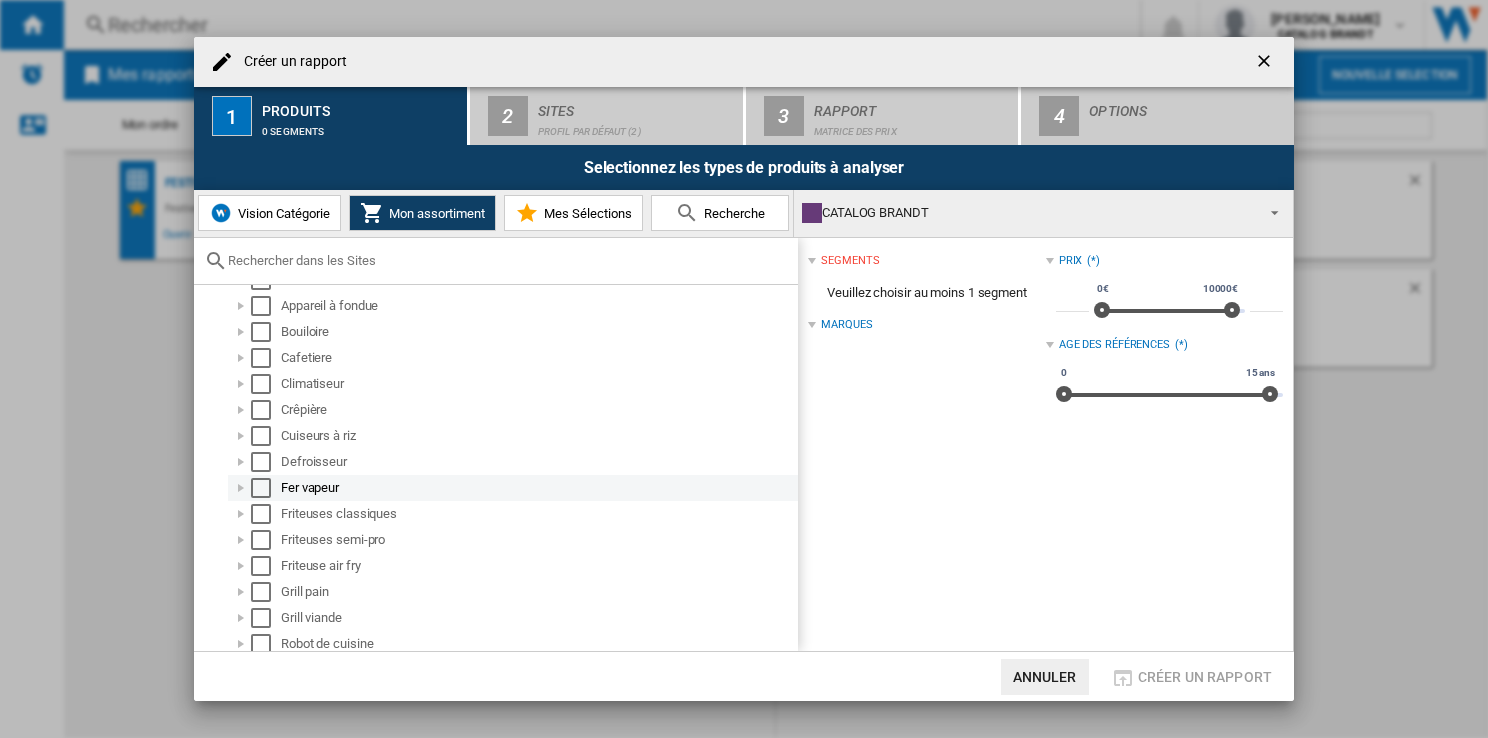 scroll, scrollTop: 0, scrollLeft: 0, axis: both 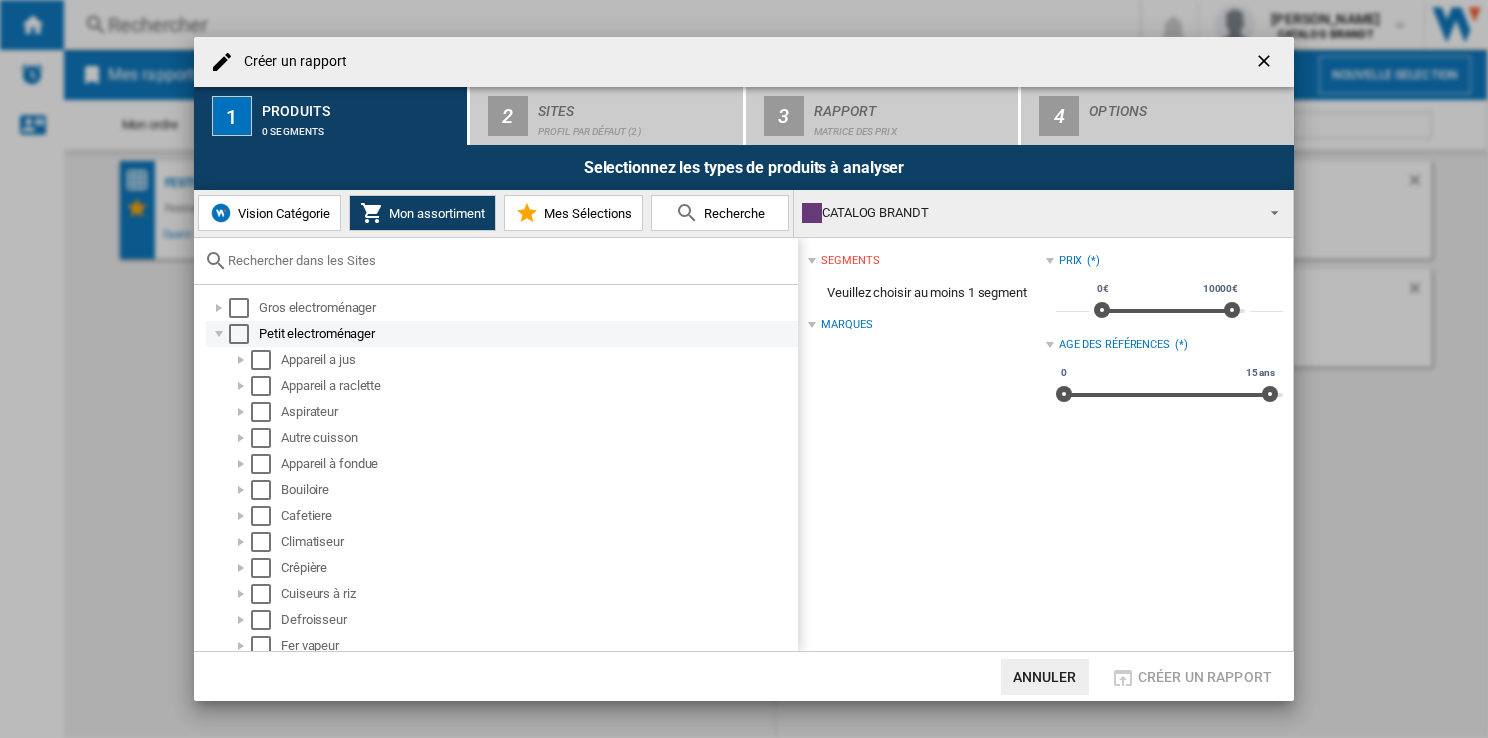 click at bounding box center [219, 334] 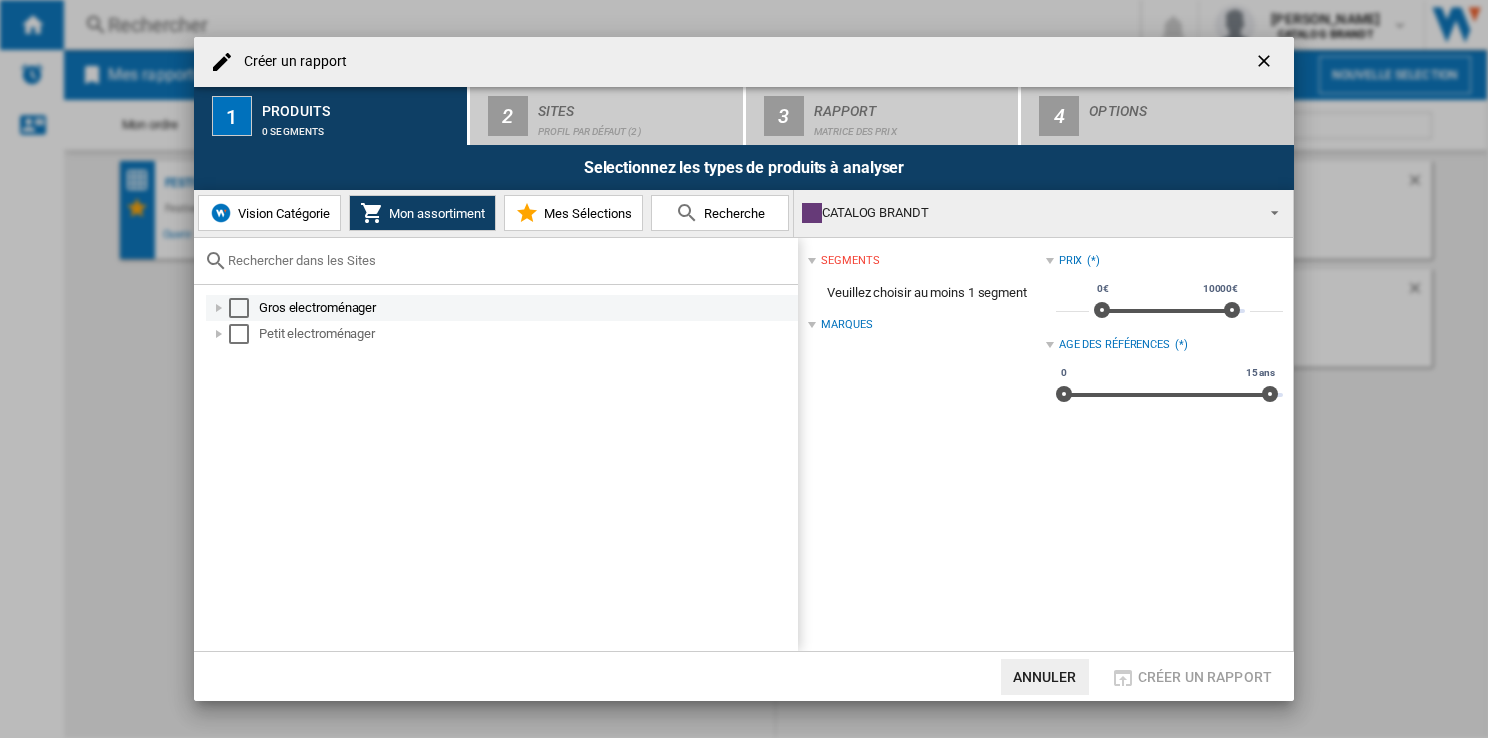 click at bounding box center [219, 308] 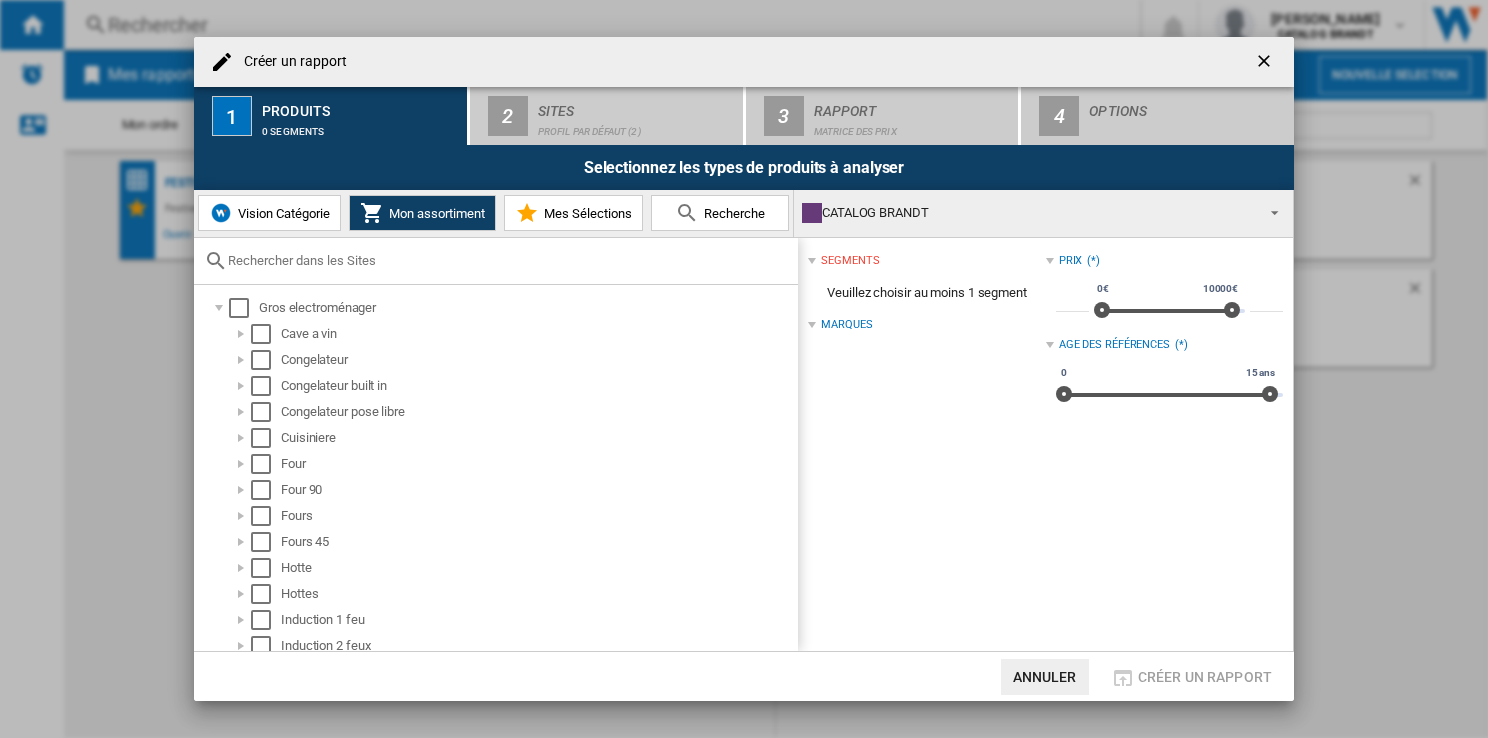 scroll, scrollTop: 0, scrollLeft: 0, axis: both 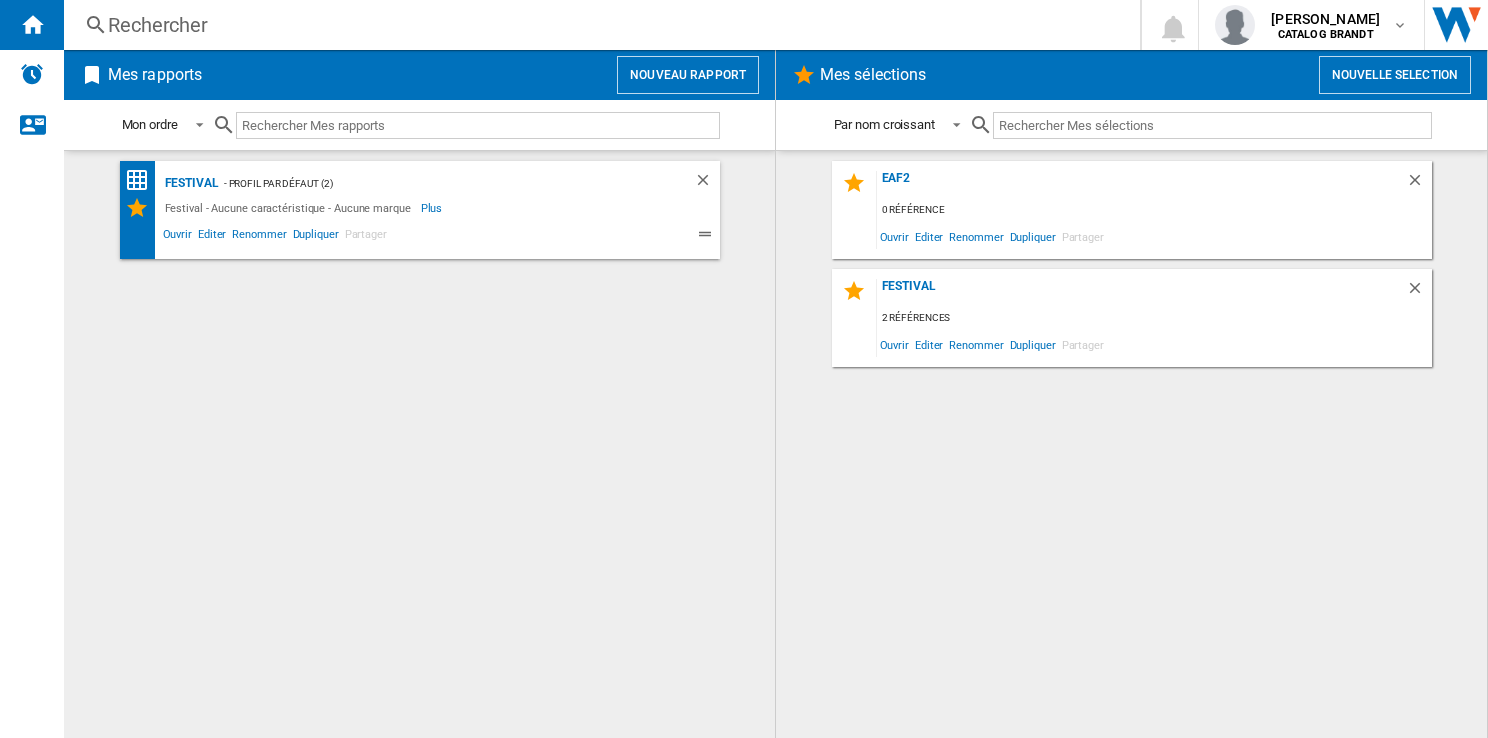 click at bounding box center [478, 125] 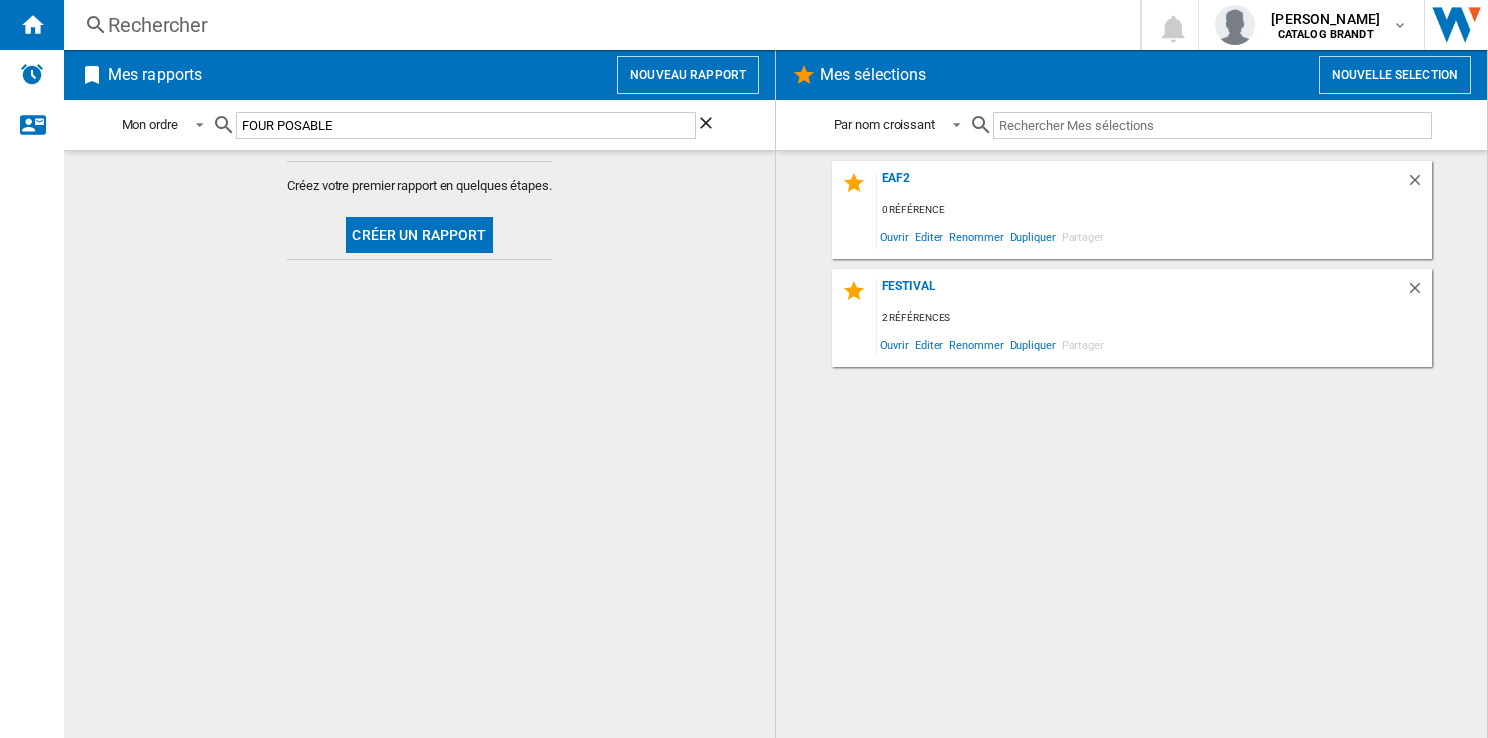 type on "FOUR POSABLE" 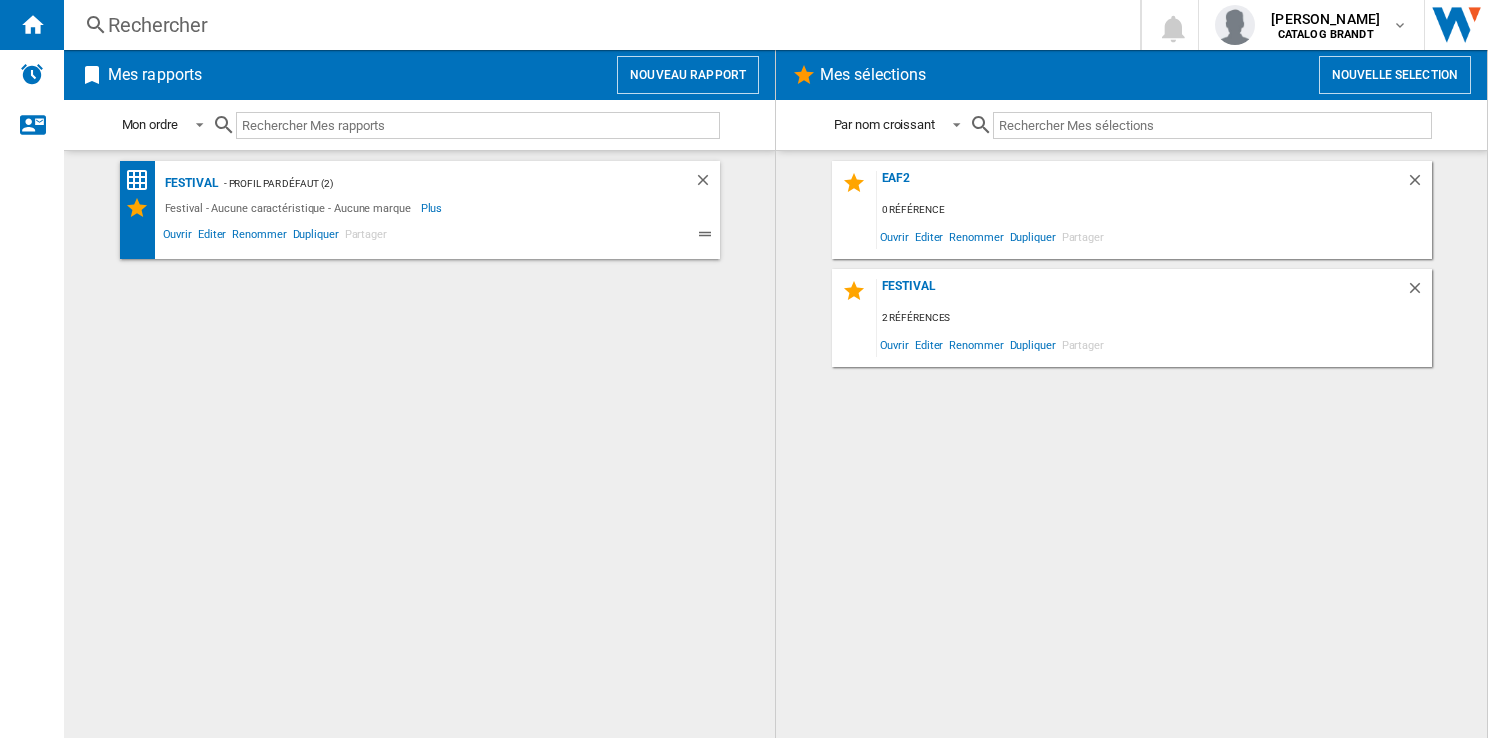 click at bounding box center (478, 125) 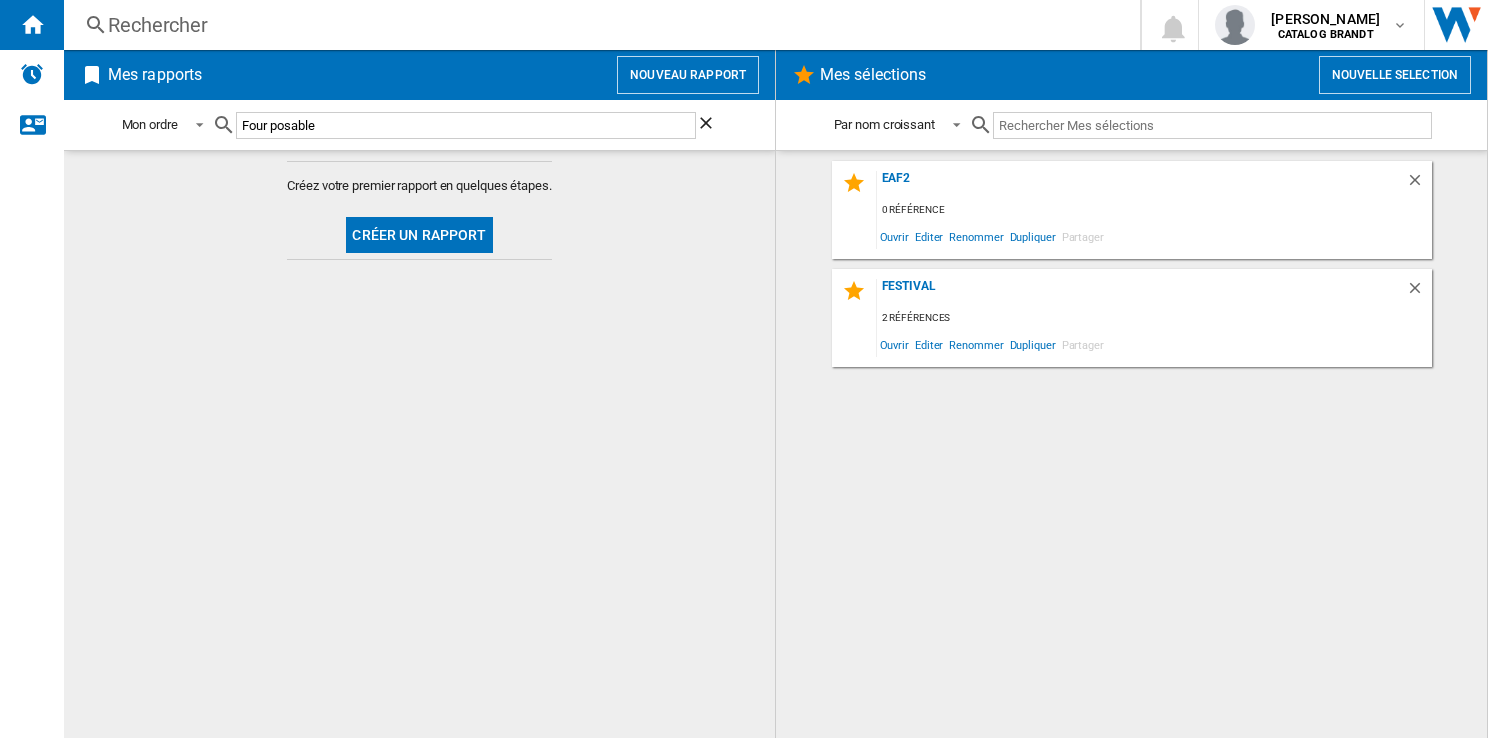 type on "Four posable" 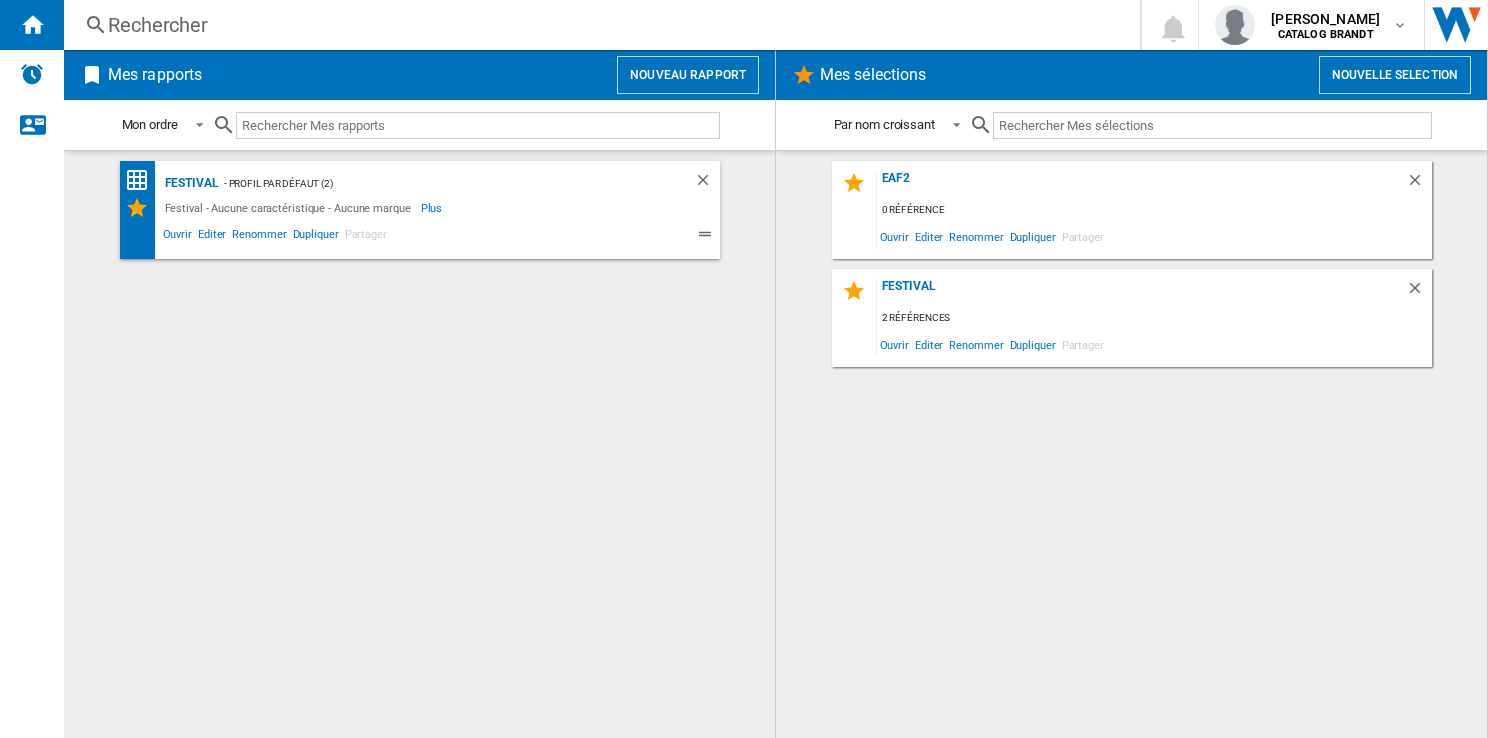 type 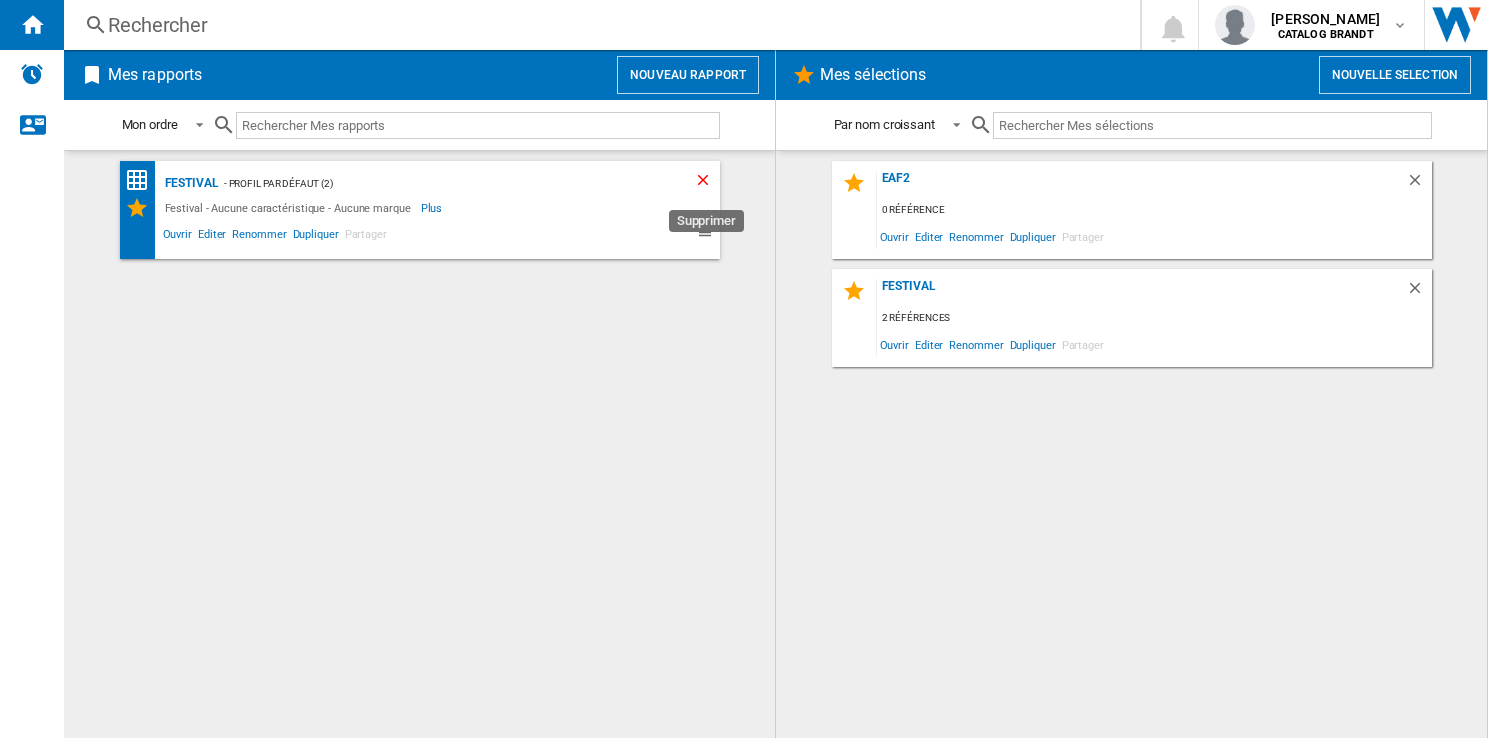 click 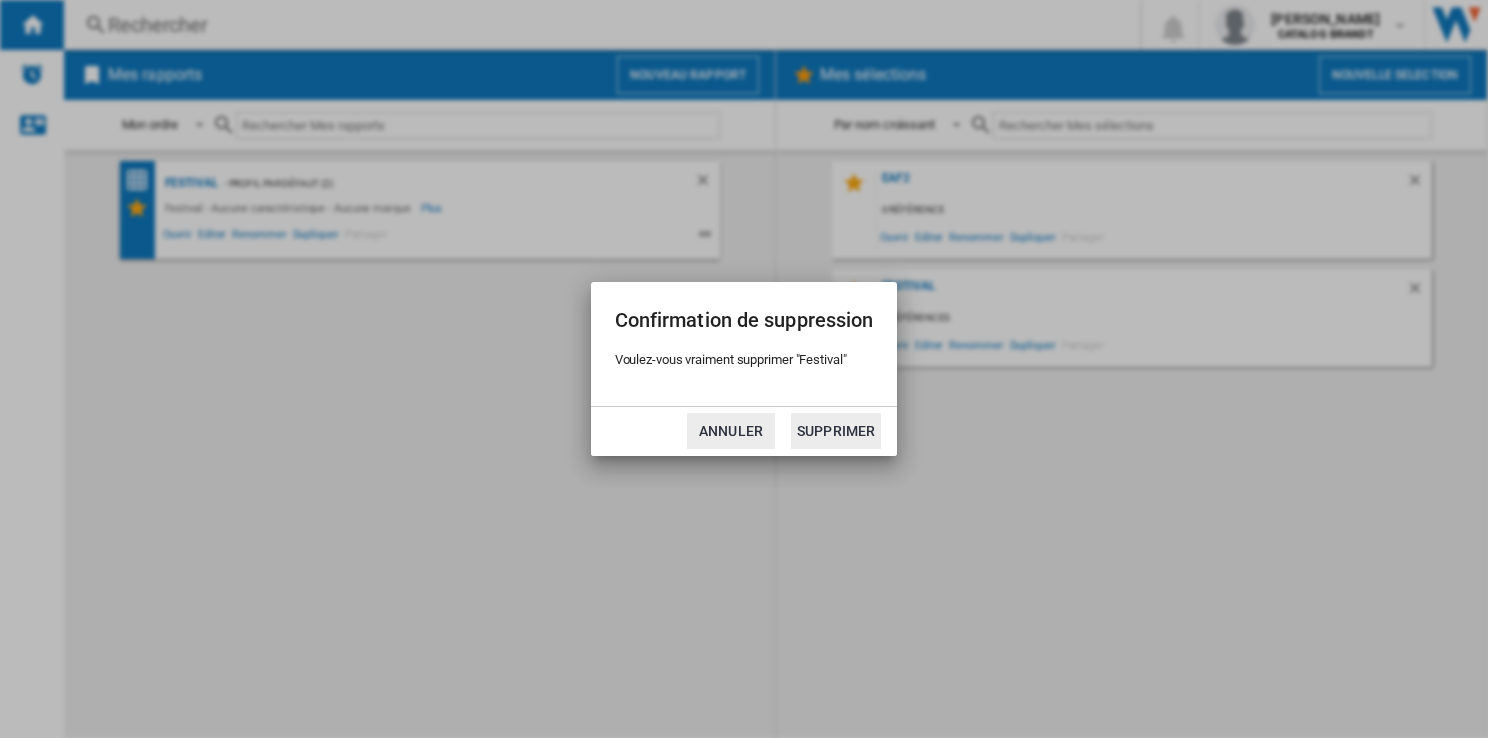 click on "Annuler" 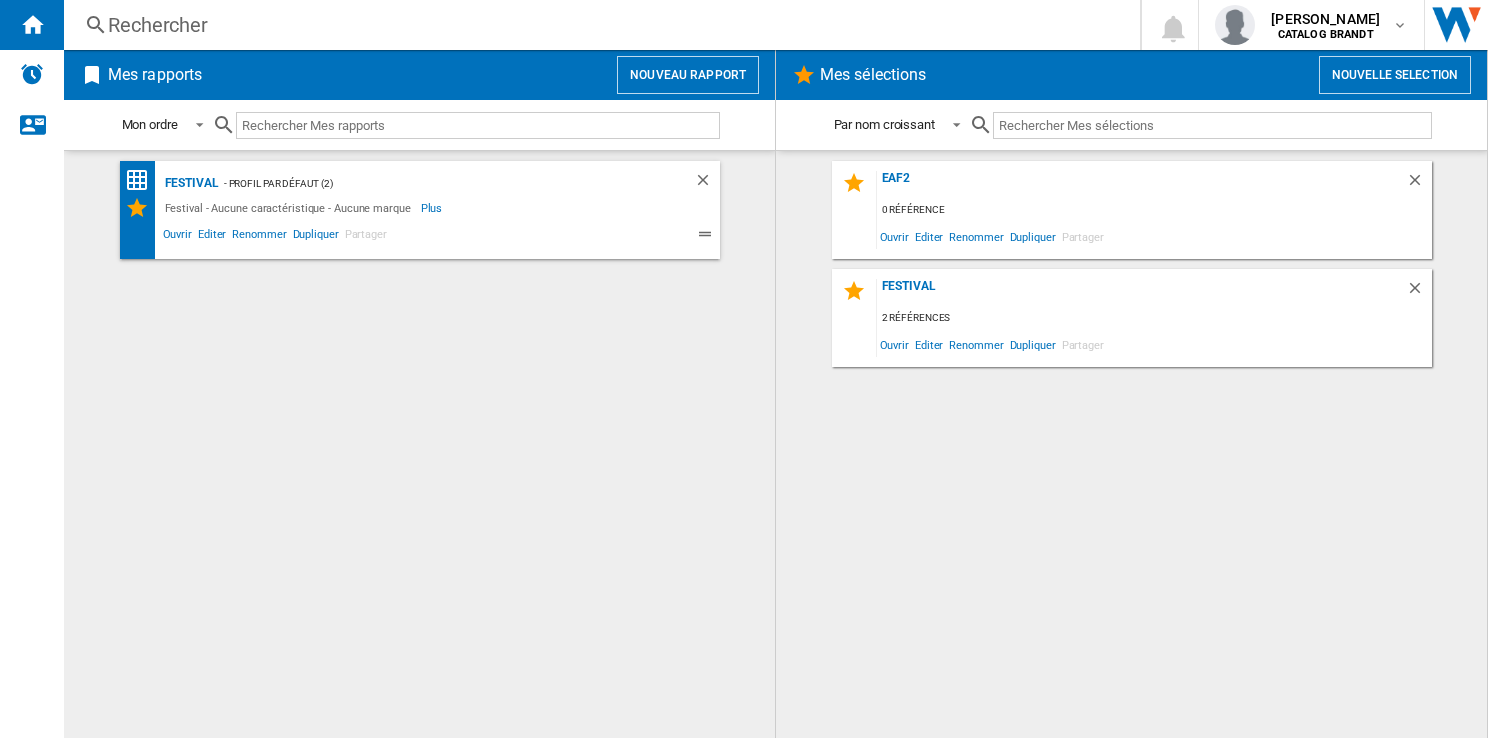 click on "Festival
- Profil par défaut (2)
Festival - Aucune caractéristique - Aucune marque
Plus
Moins
Ouvrir
Editer
Renommer
Dupliquer
Partager" 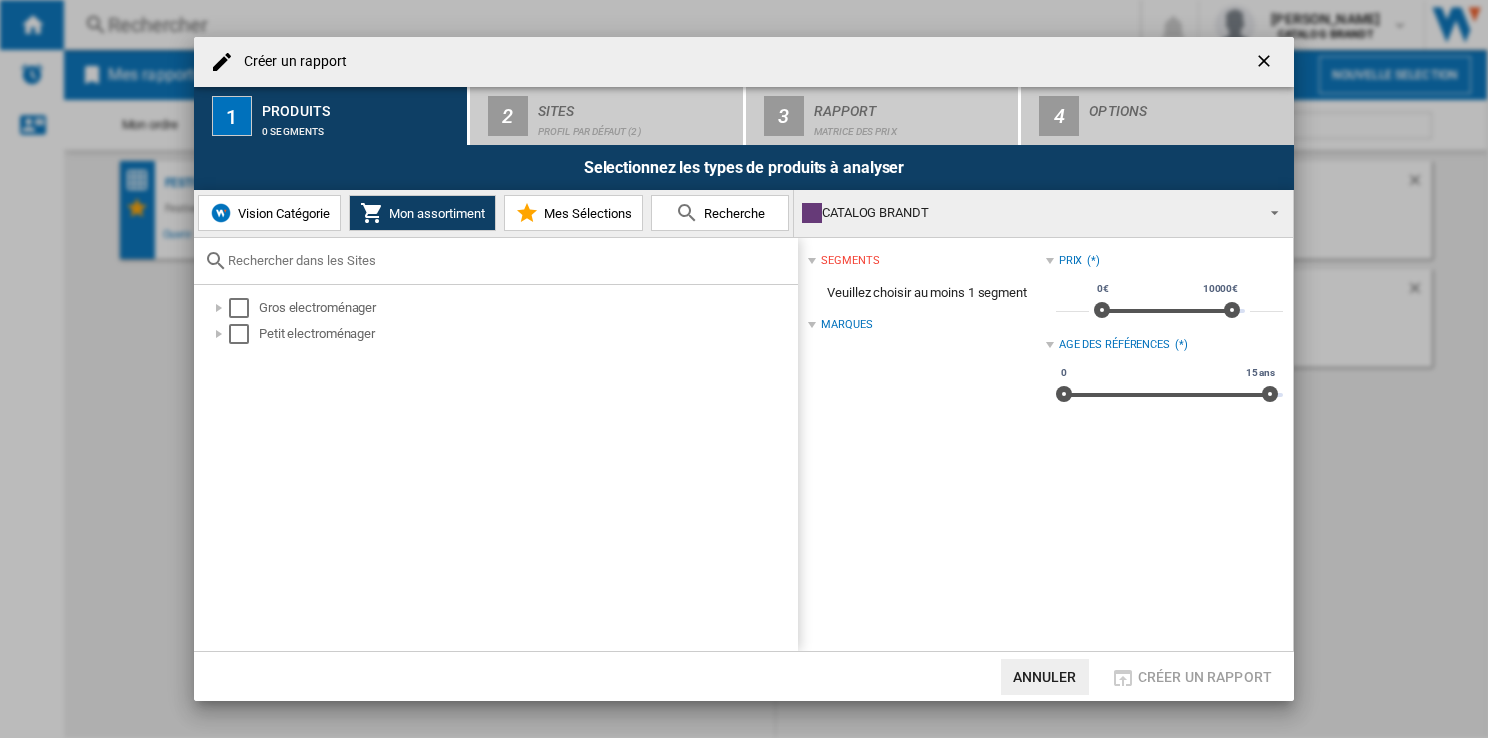 click at bounding box center (687, 213) 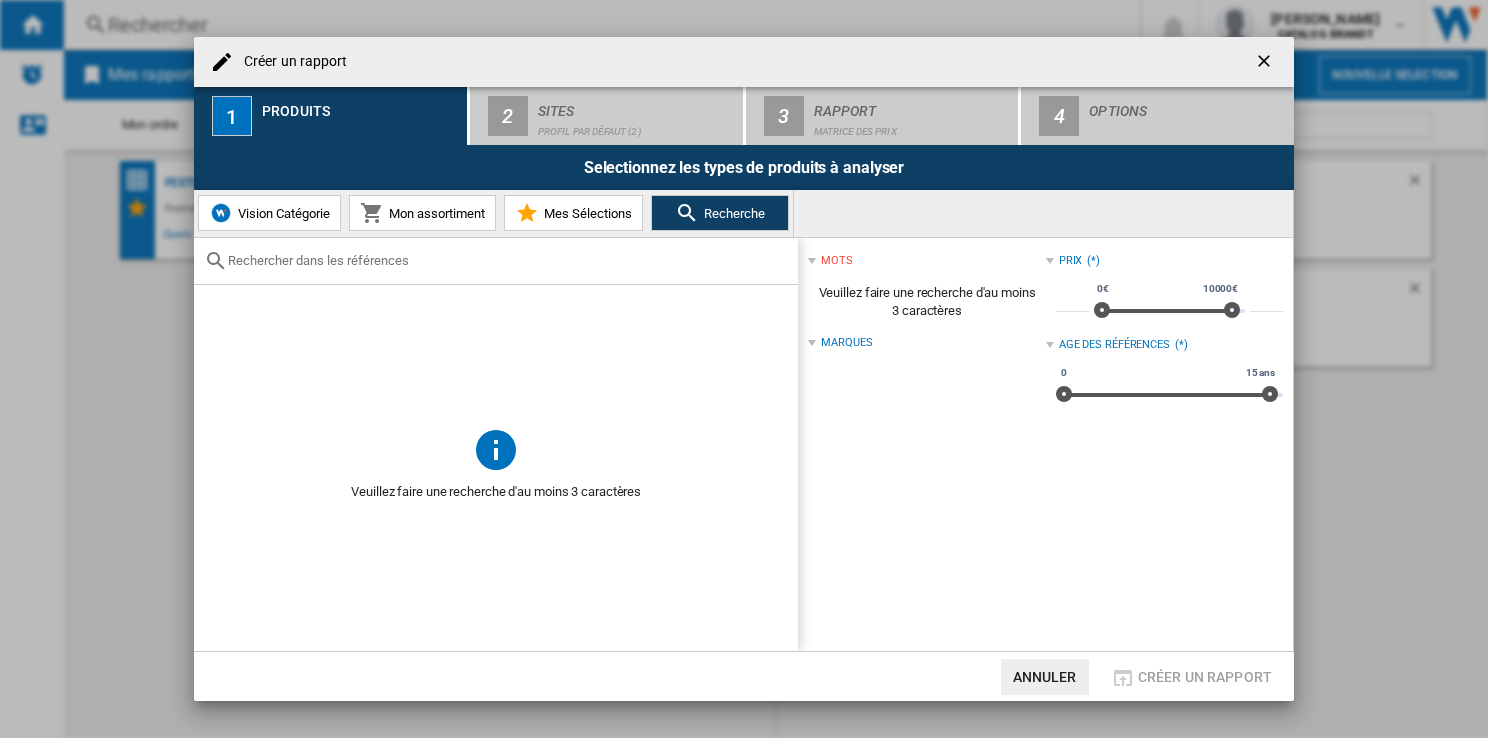 click at bounding box center (508, 260) 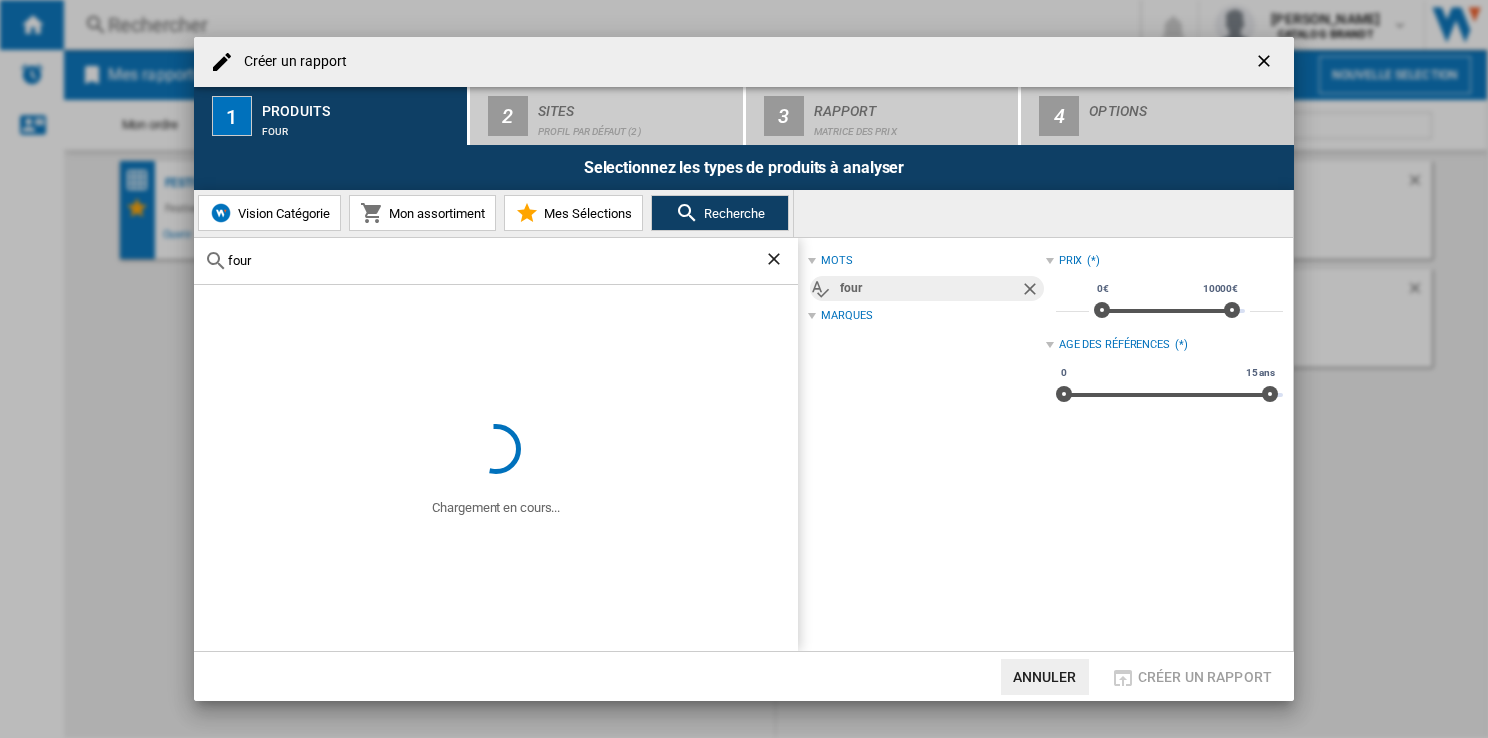 click on "four" at bounding box center [496, 260] 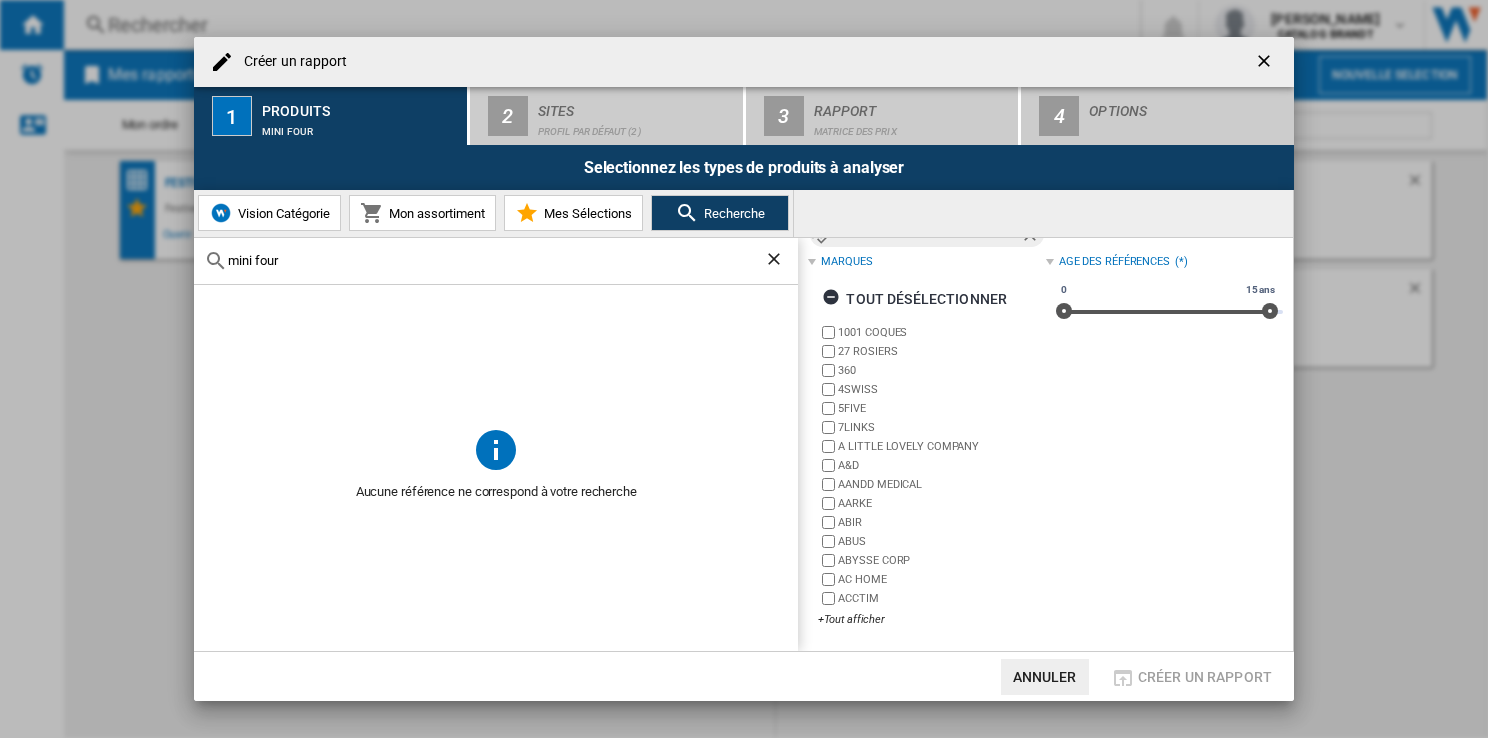 scroll, scrollTop: 0, scrollLeft: 0, axis: both 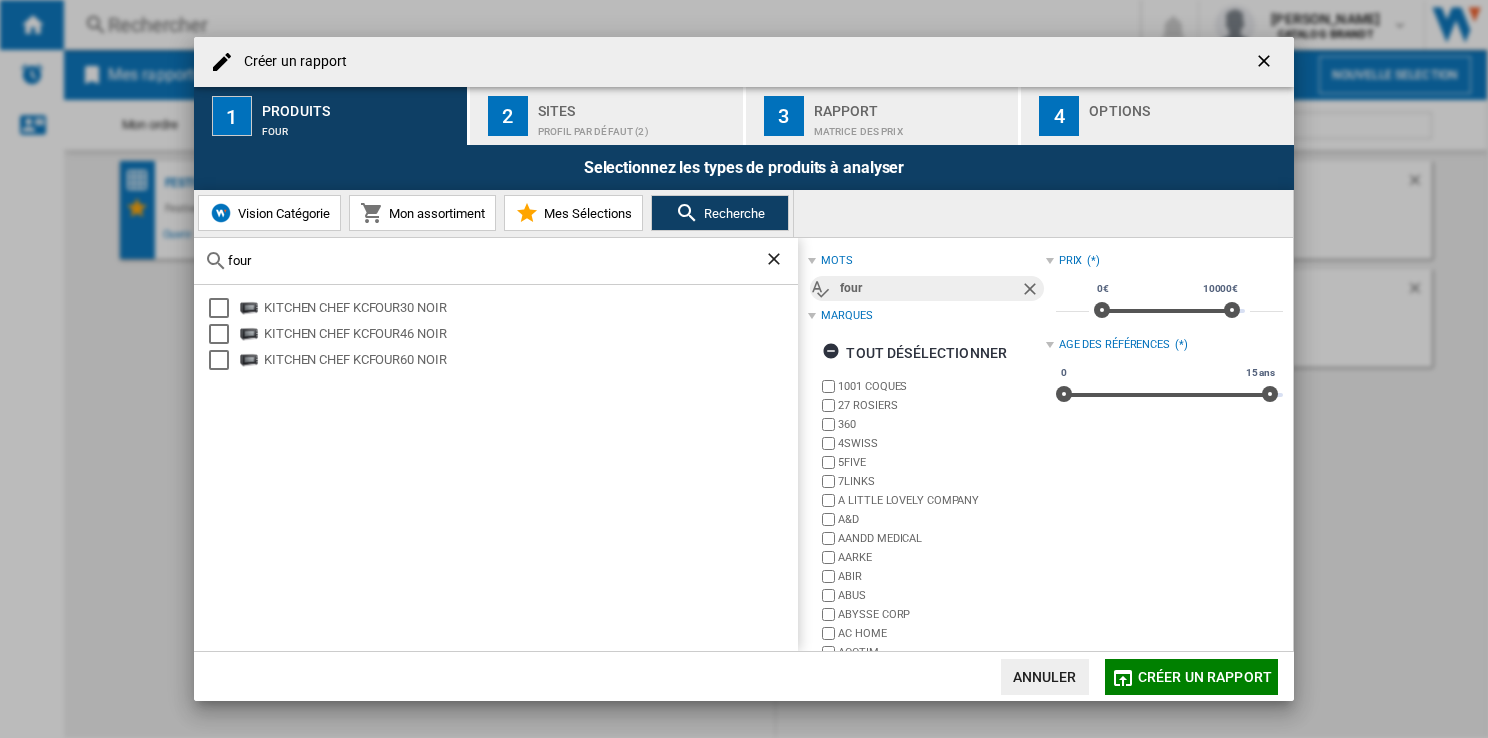 click on "four" at bounding box center (496, 260) 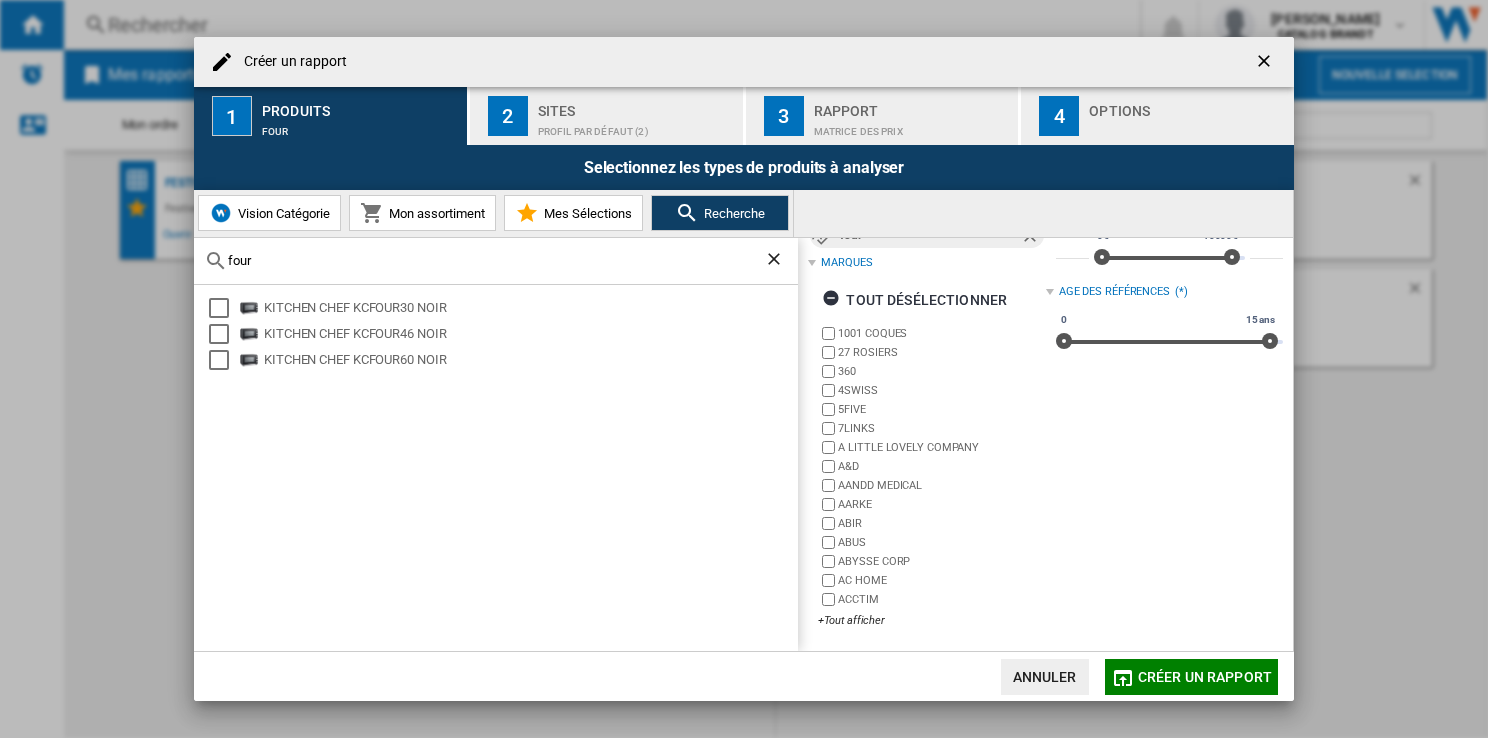 scroll, scrollTop: 0, scrollLeft: 0, axis: both 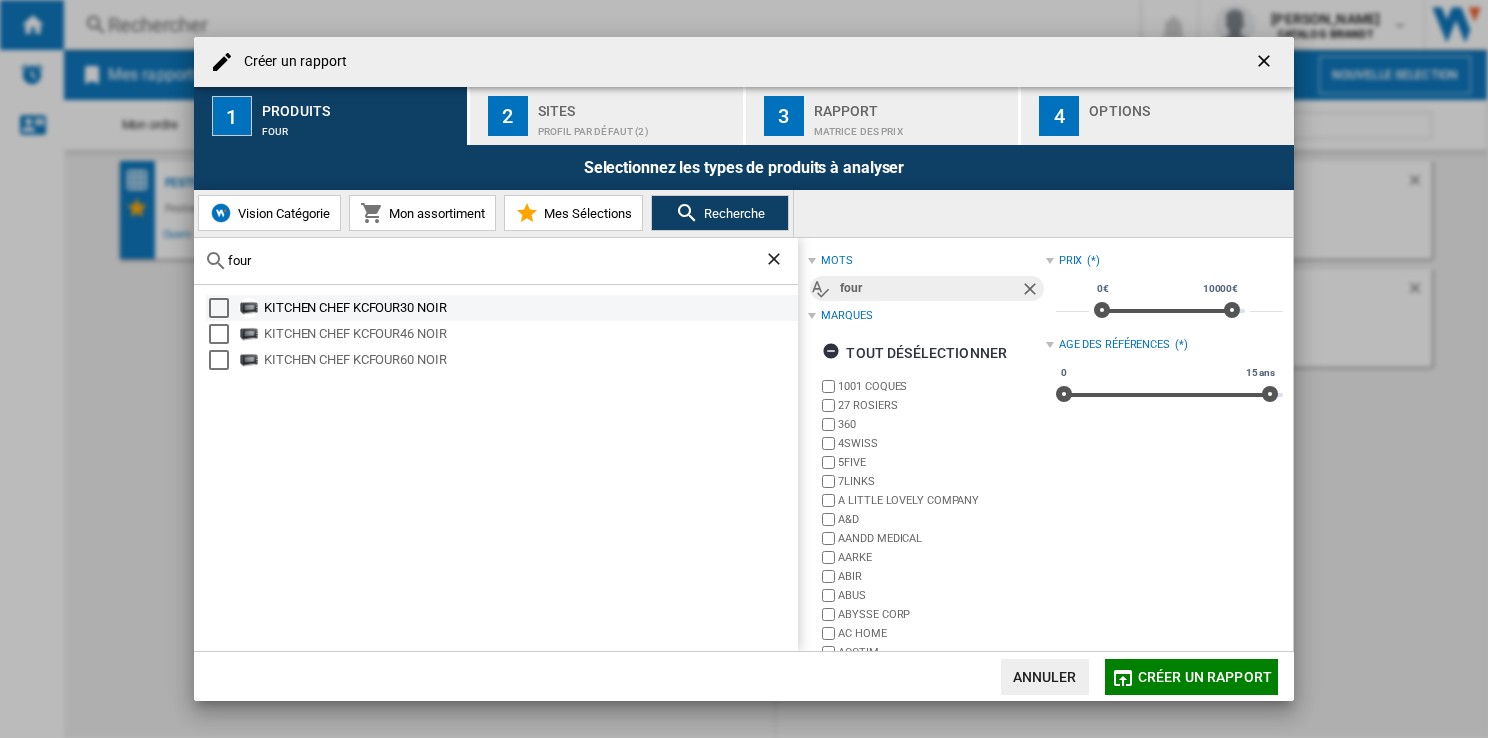 type on "four" 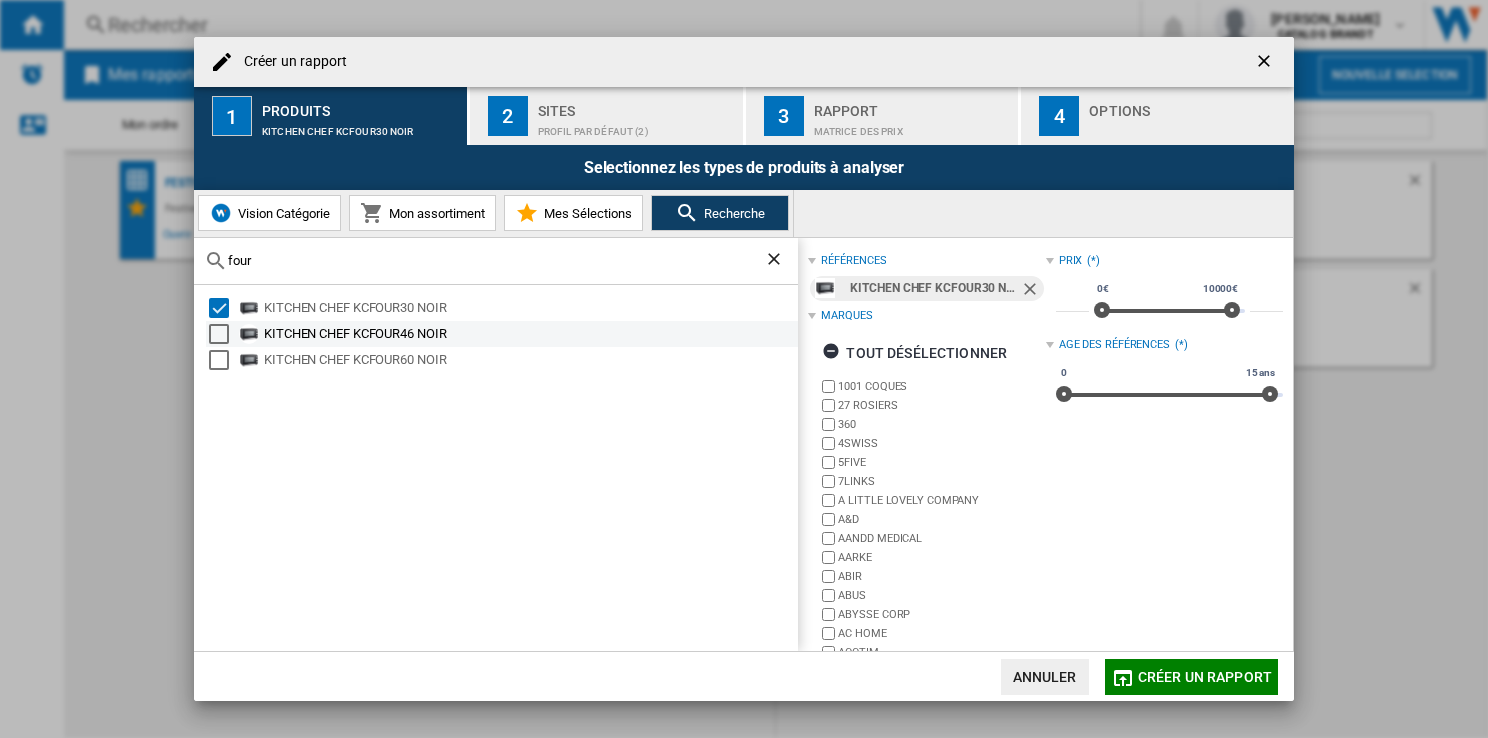 click at bounding box center [219, 334] 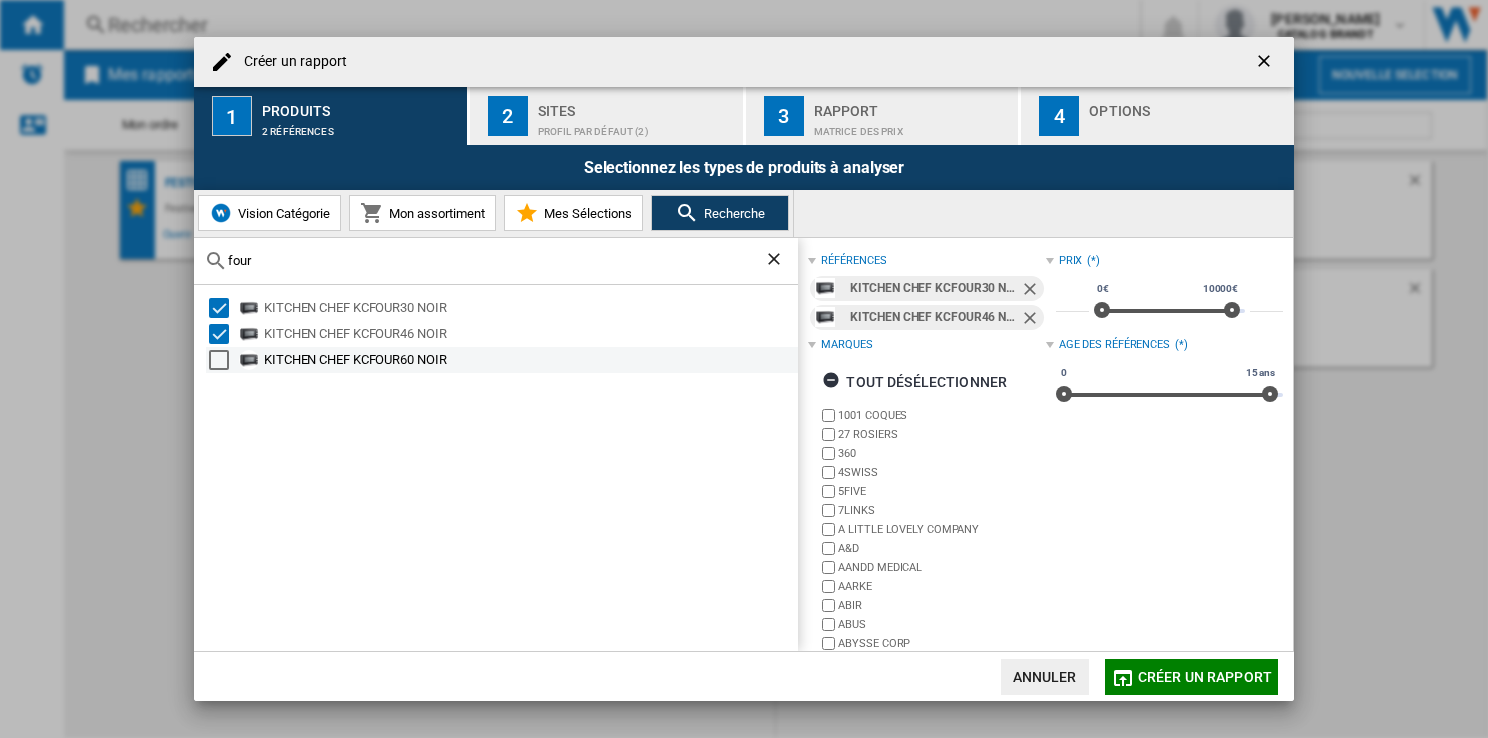 click at bounding box center [219, 360] 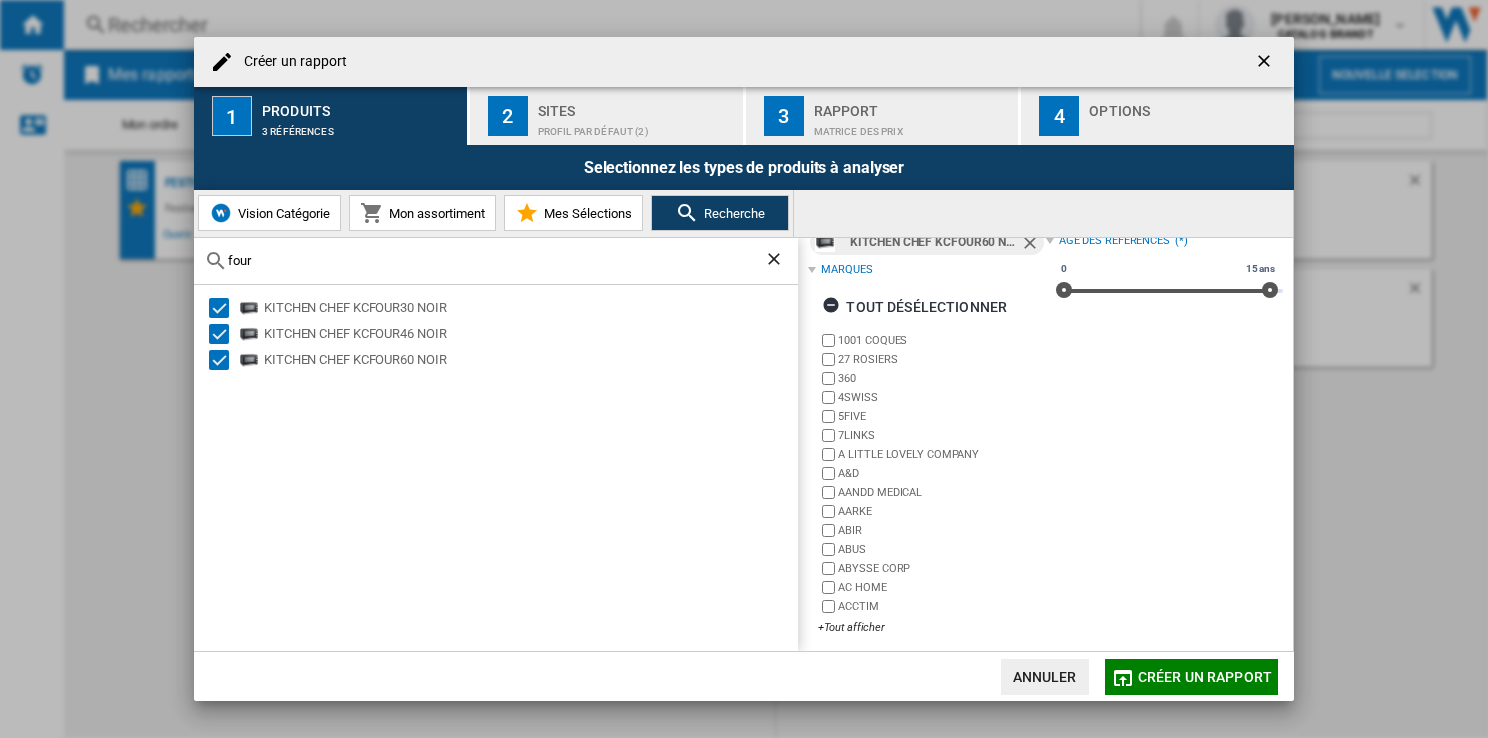 scroll, scrollTop: 112, scrollLeft: 0, axis: vertical 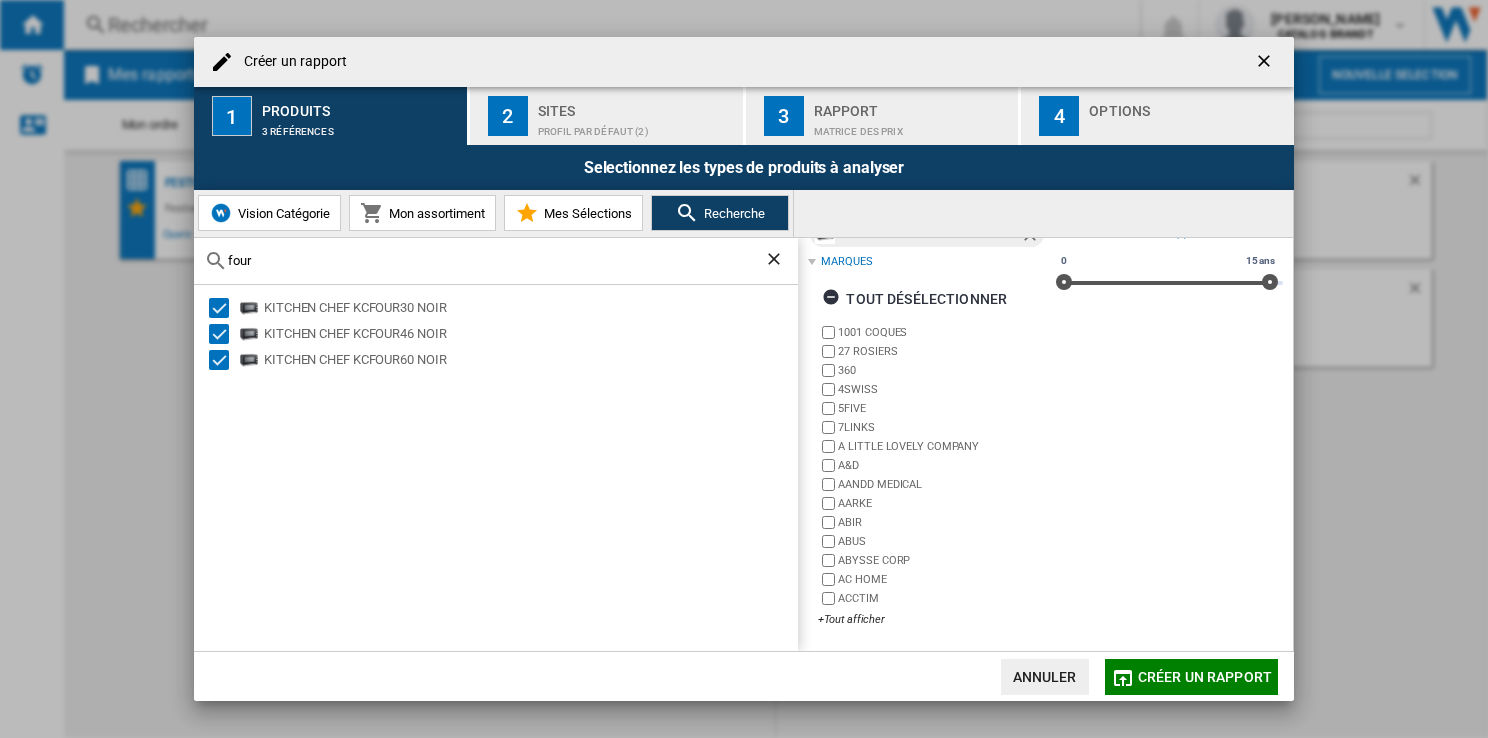 click on "Créer un rapport" 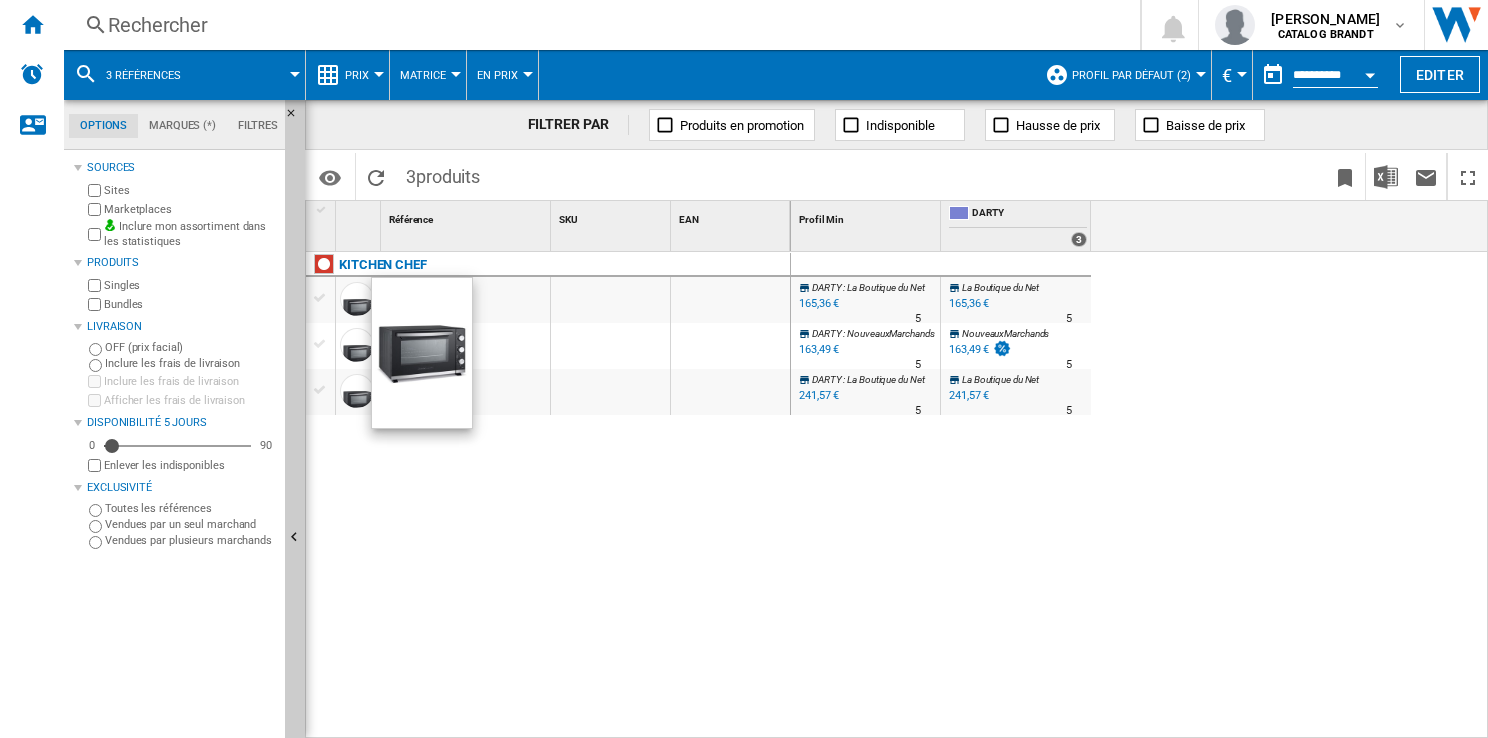 click at bounding box center (357, 299) 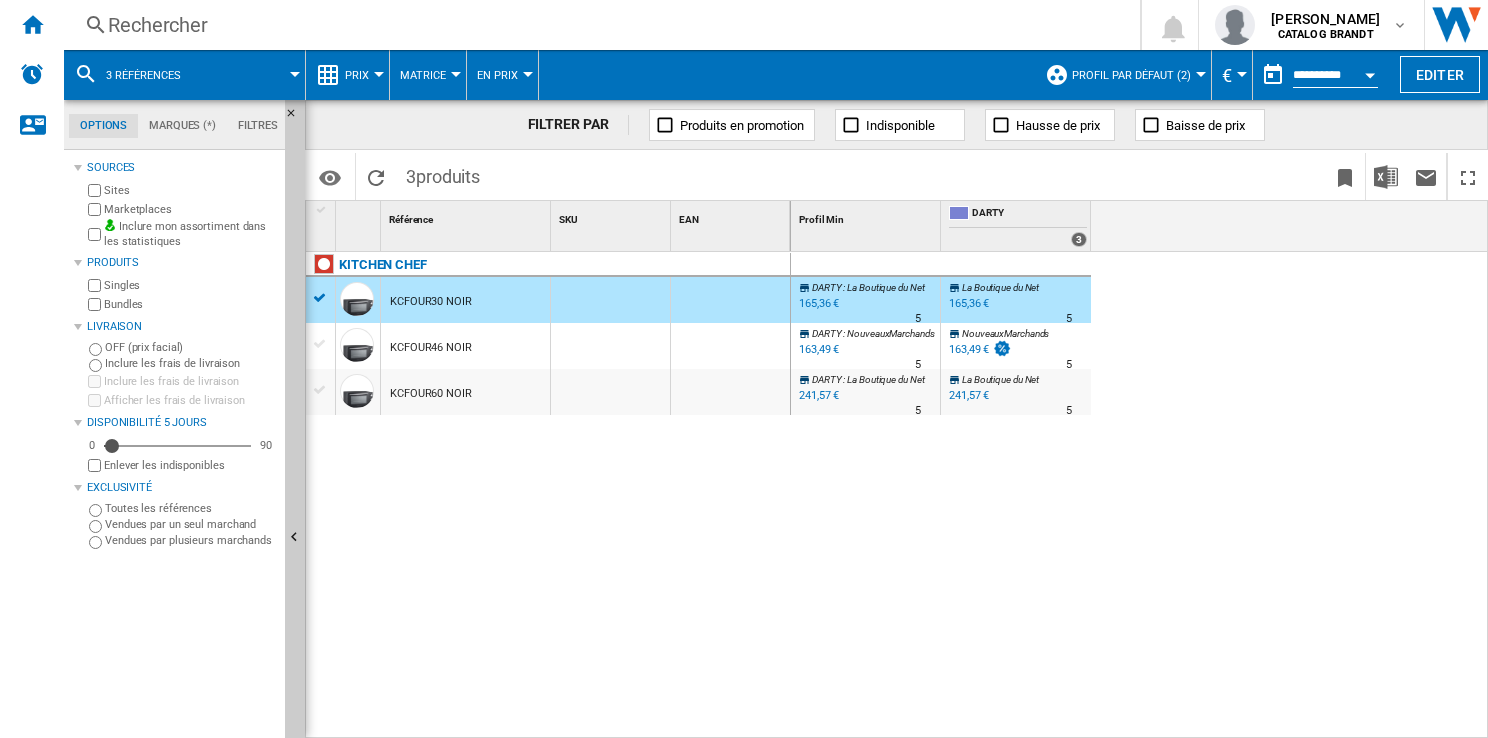 click on "KCFOUR46 NOIR" at bounding box center [431, 348] 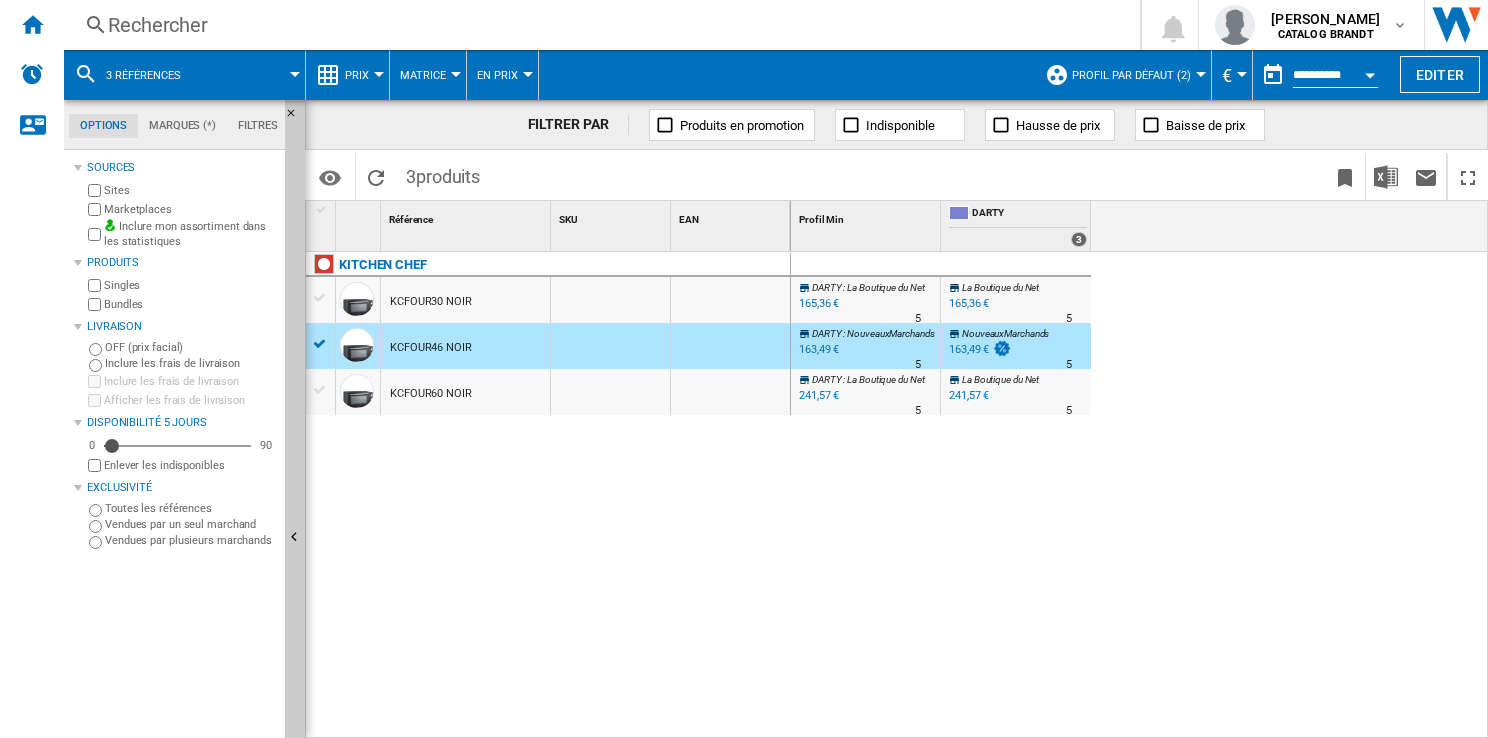 click at bounding box center [320, 298] 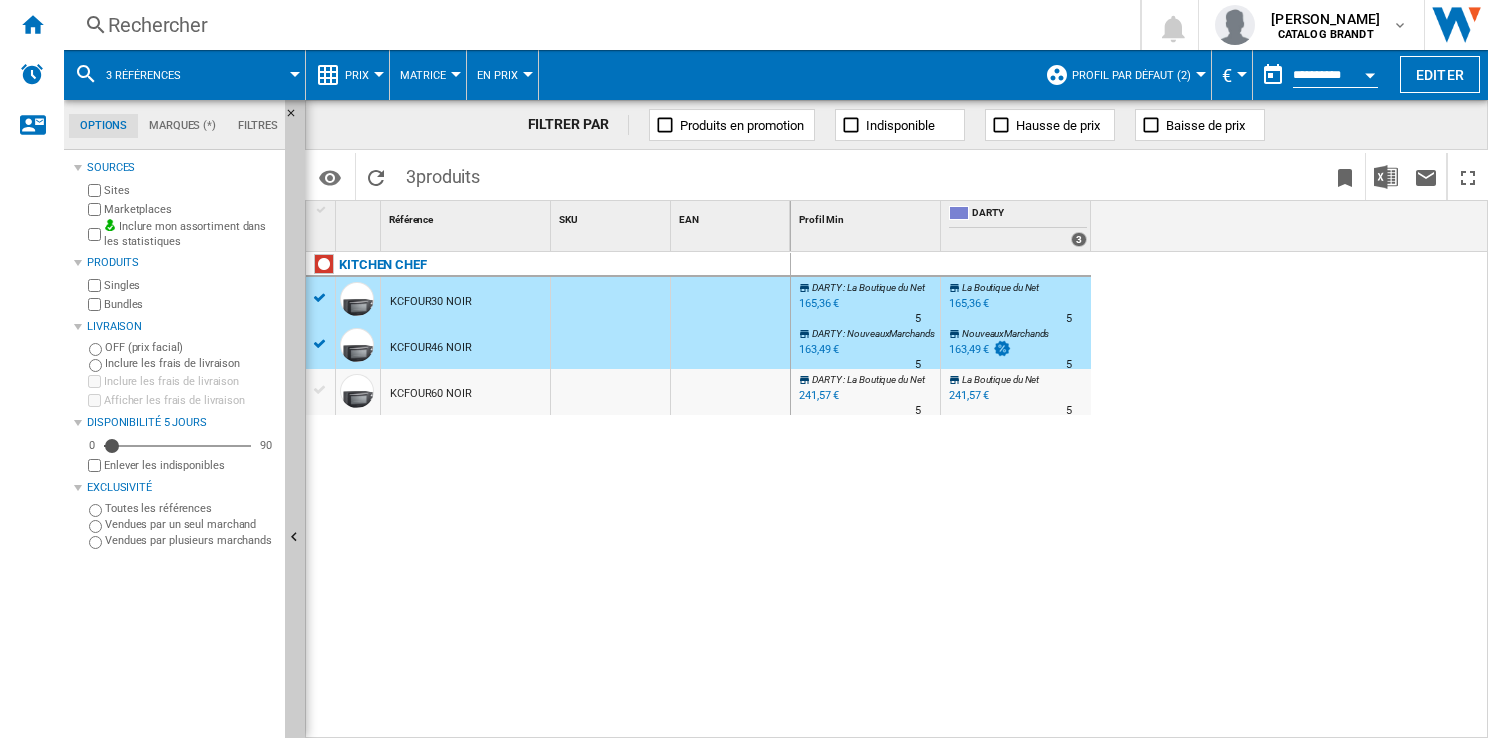 drag, startPoint x: 383, startPoint y: 302, endPoint x: 448, endPoint y: 302, distance: 65 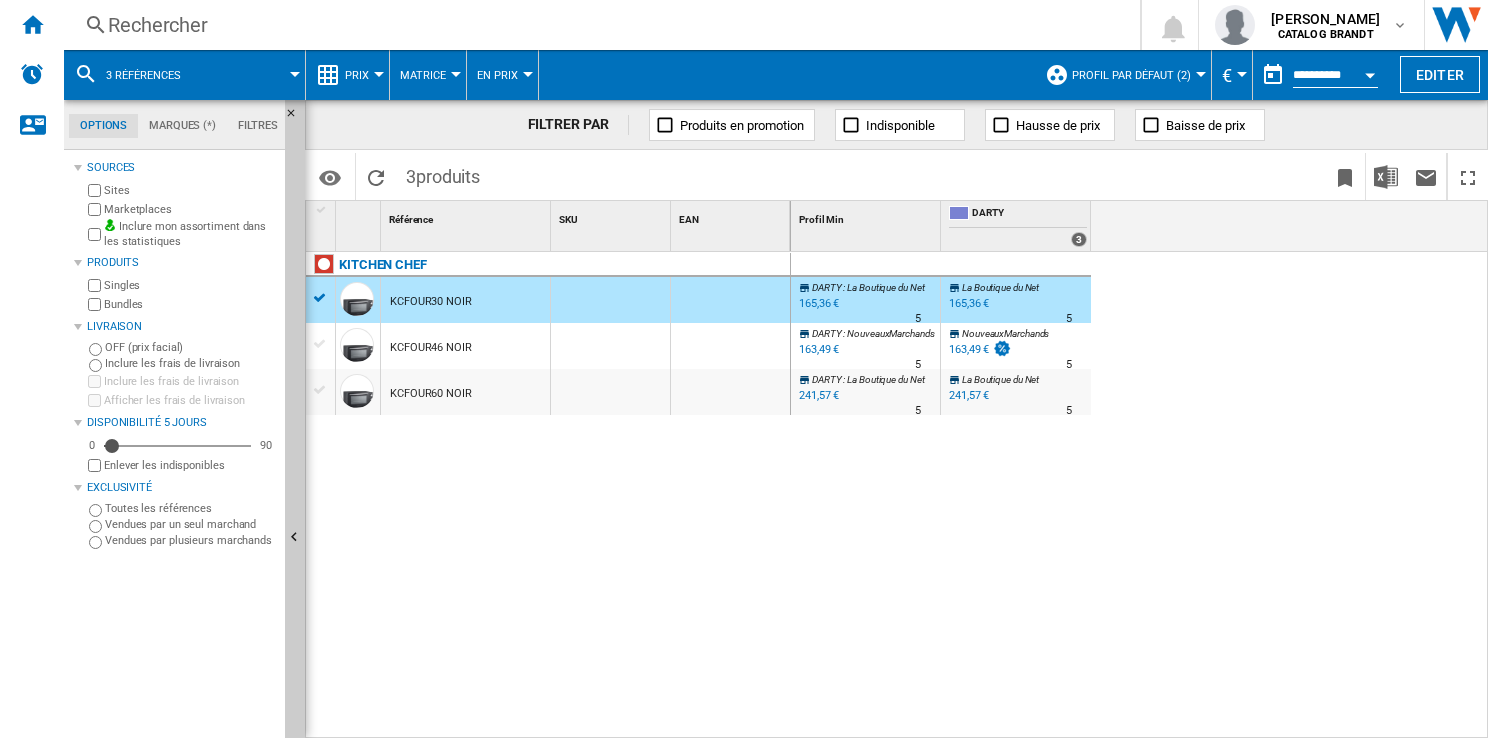click on "KCFOUR30 NOIR" at bounding box center (431, 302) 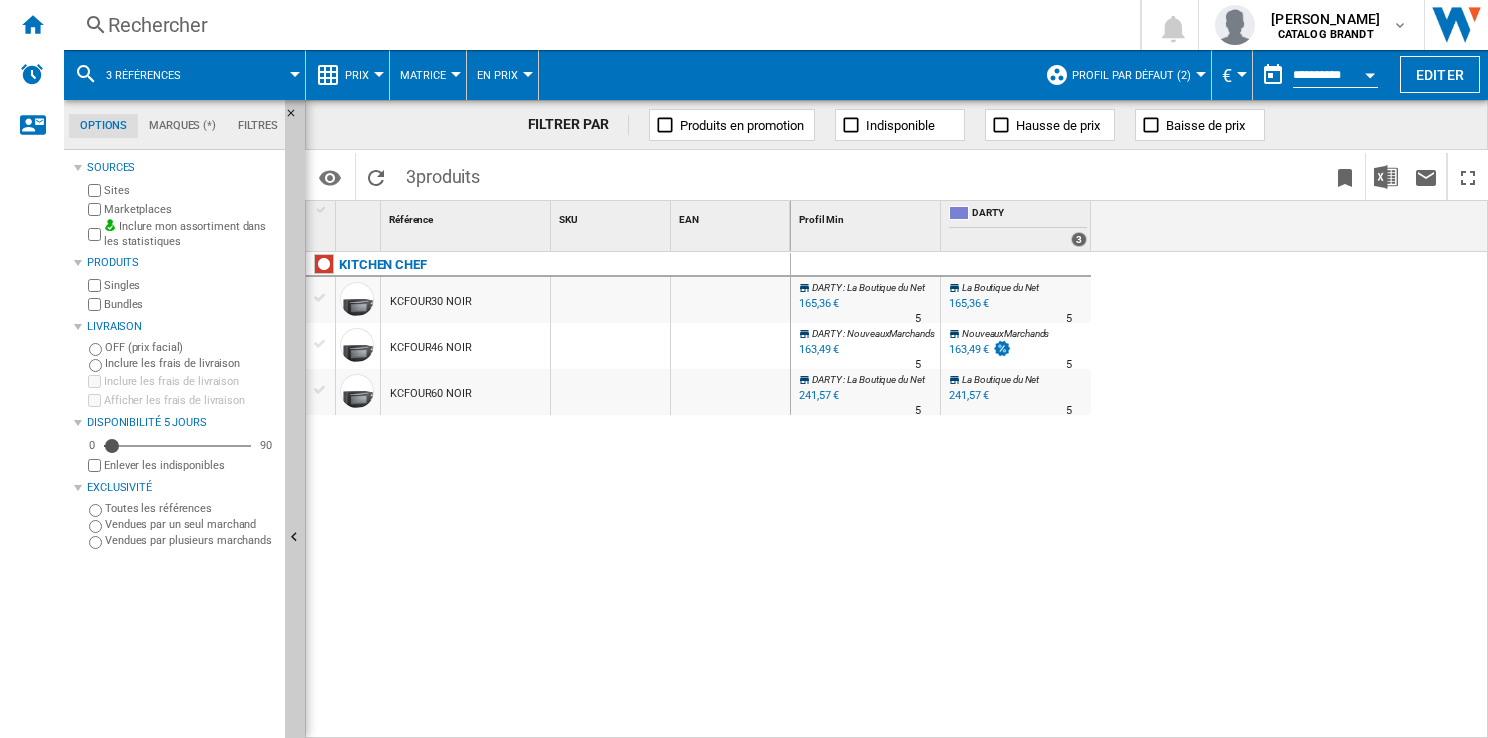 drag, startPoint x: 447, startPoint y: 302, endPoint x: 554, endPoint y: 312, distance: 107.46627 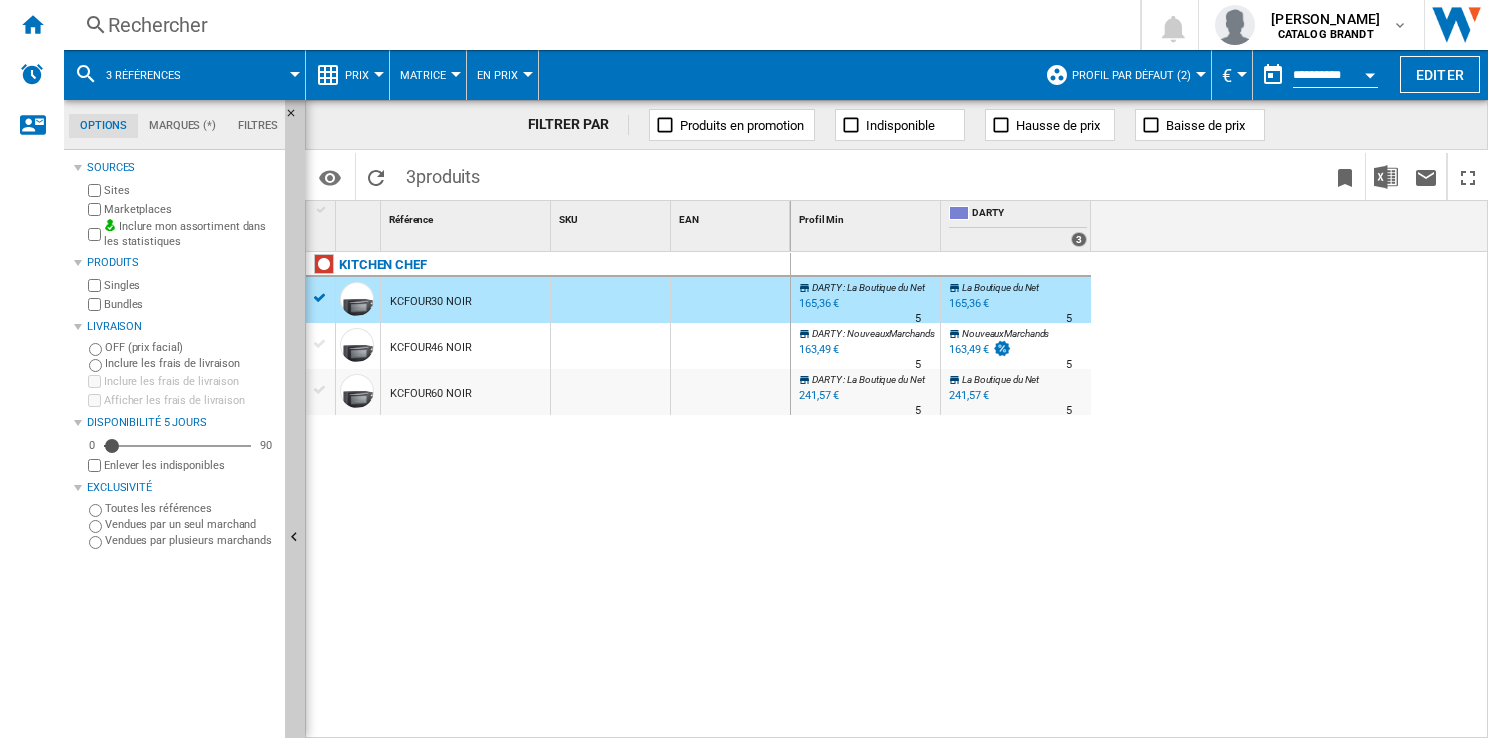 click on "KITCHEN CHEF
KCFOUR30 NOIR
KCFOUR46 NOIR
KCFOUR60 NOIR" at bounding box center [548, 491] 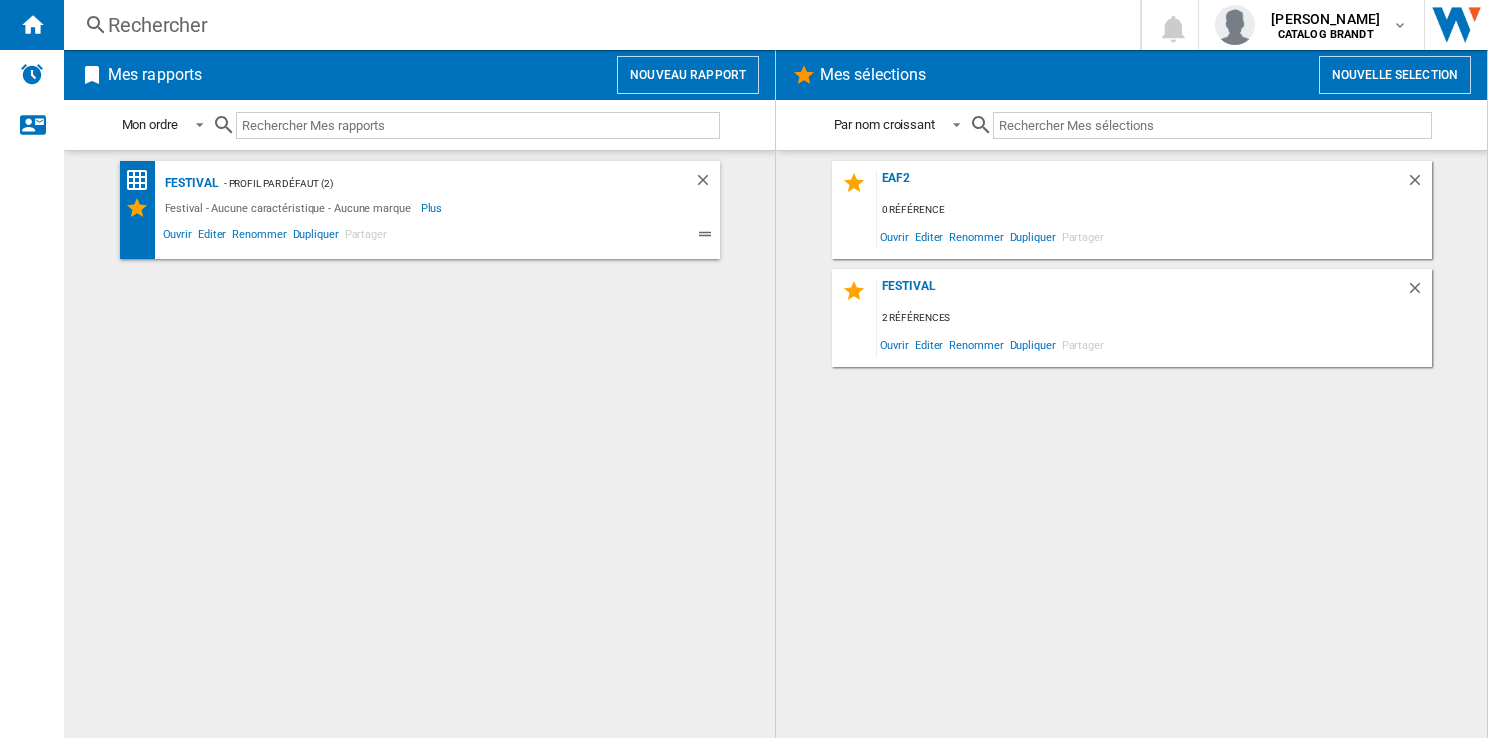click on "Festival
- Profil par défaut (2)
Festival - Aucune caractéristique - Aucune marque
Plus
Moins
Ouvrir
Editer
Renommer
Dupliquer
Partager" 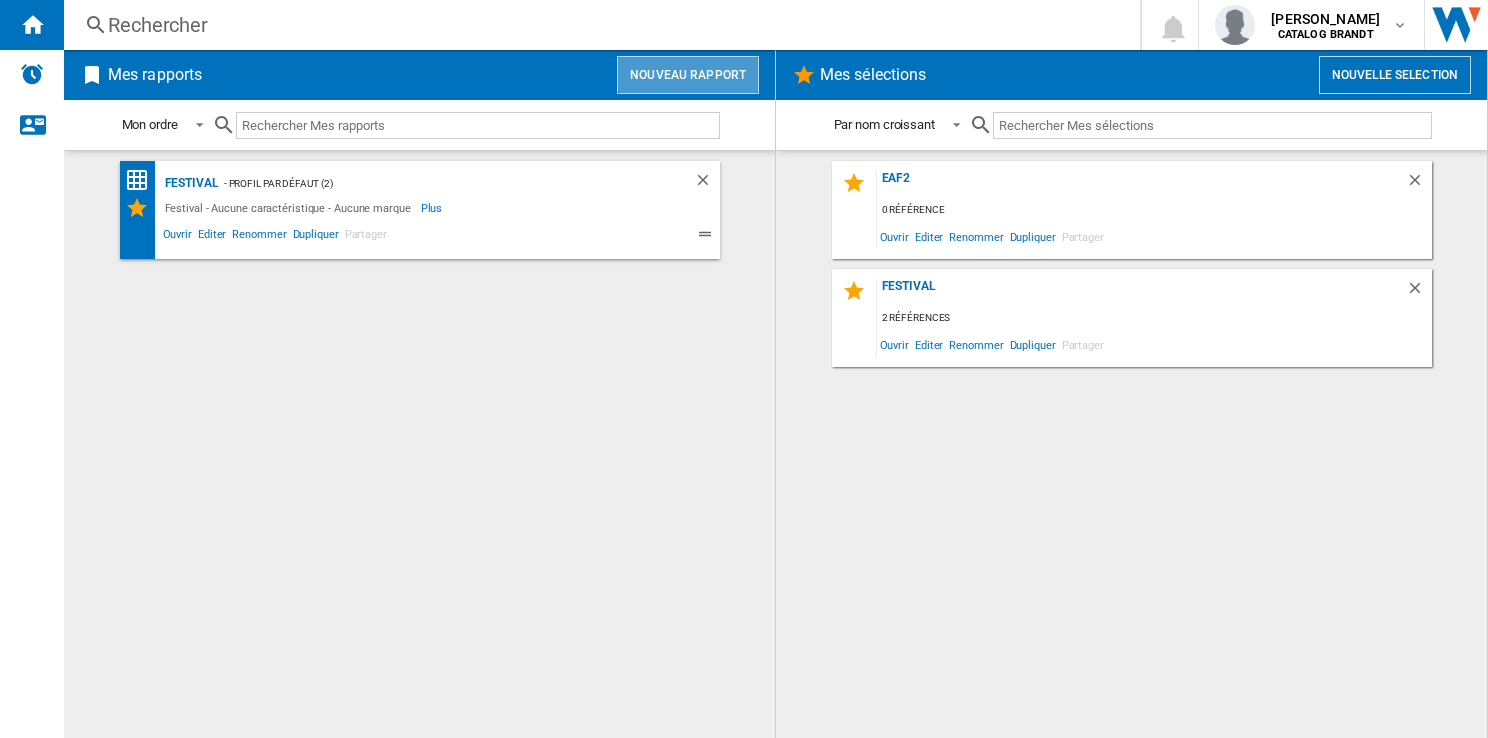 click on "Nouveau rapport" at bounding box center [688, 75] 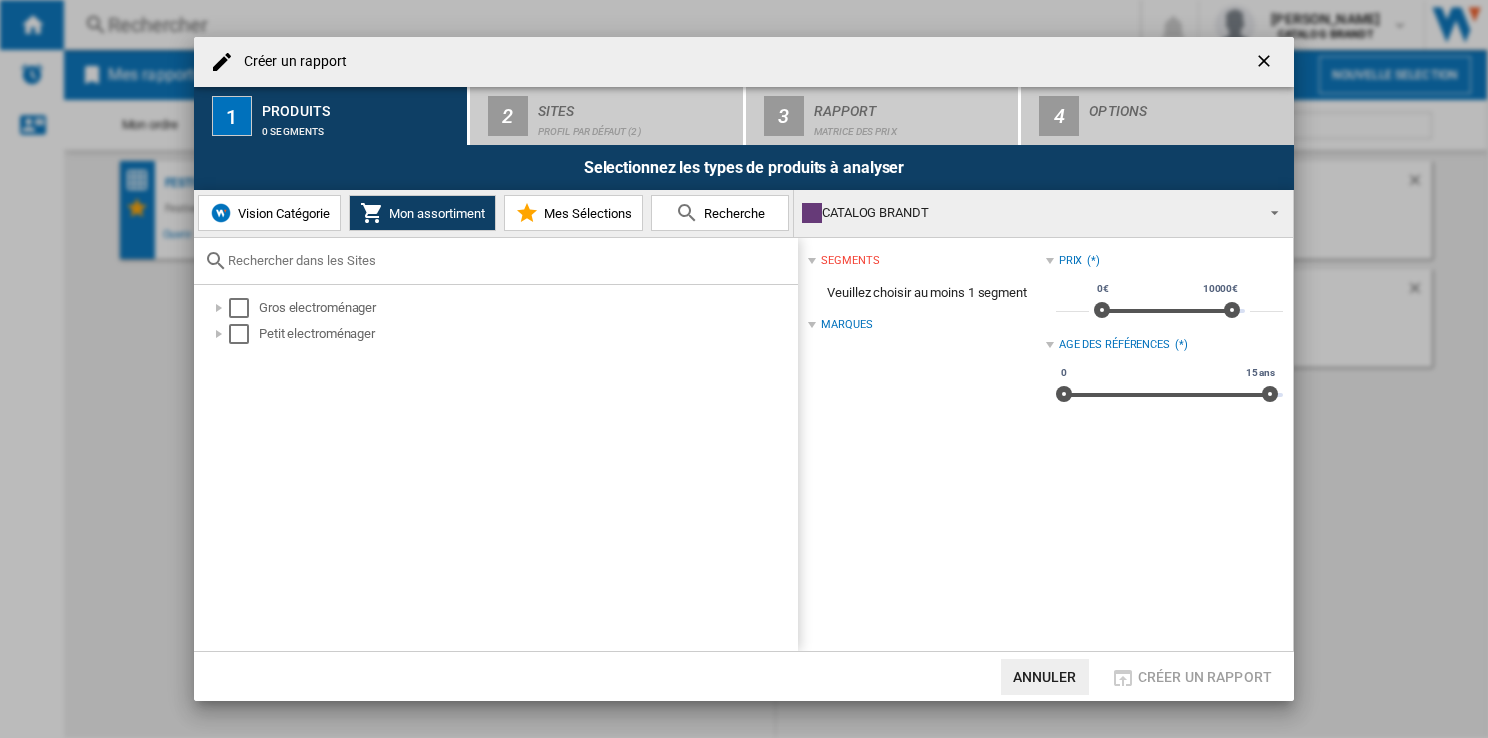 click on "Recherche" at bounding box center (720, 213) 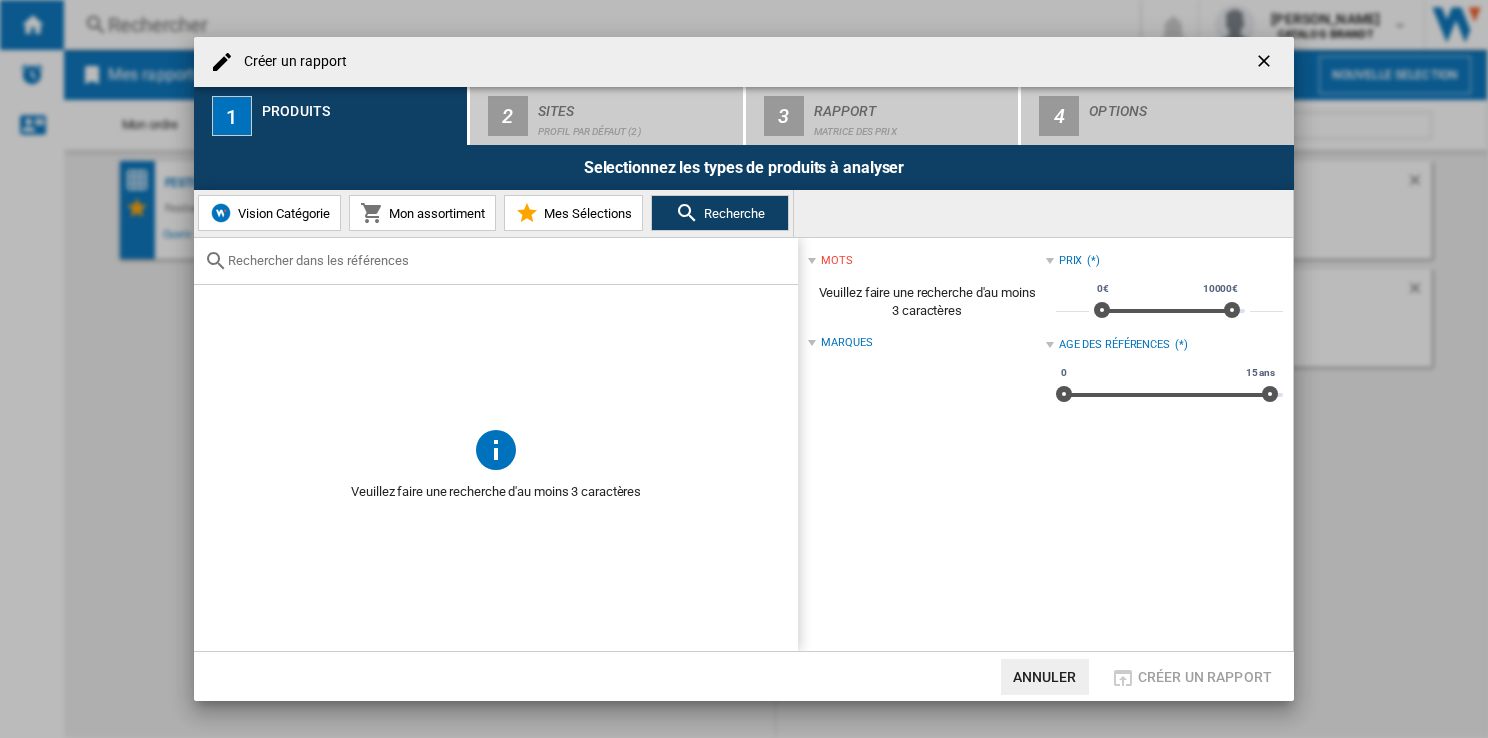 click at bounding box center [508, 260] 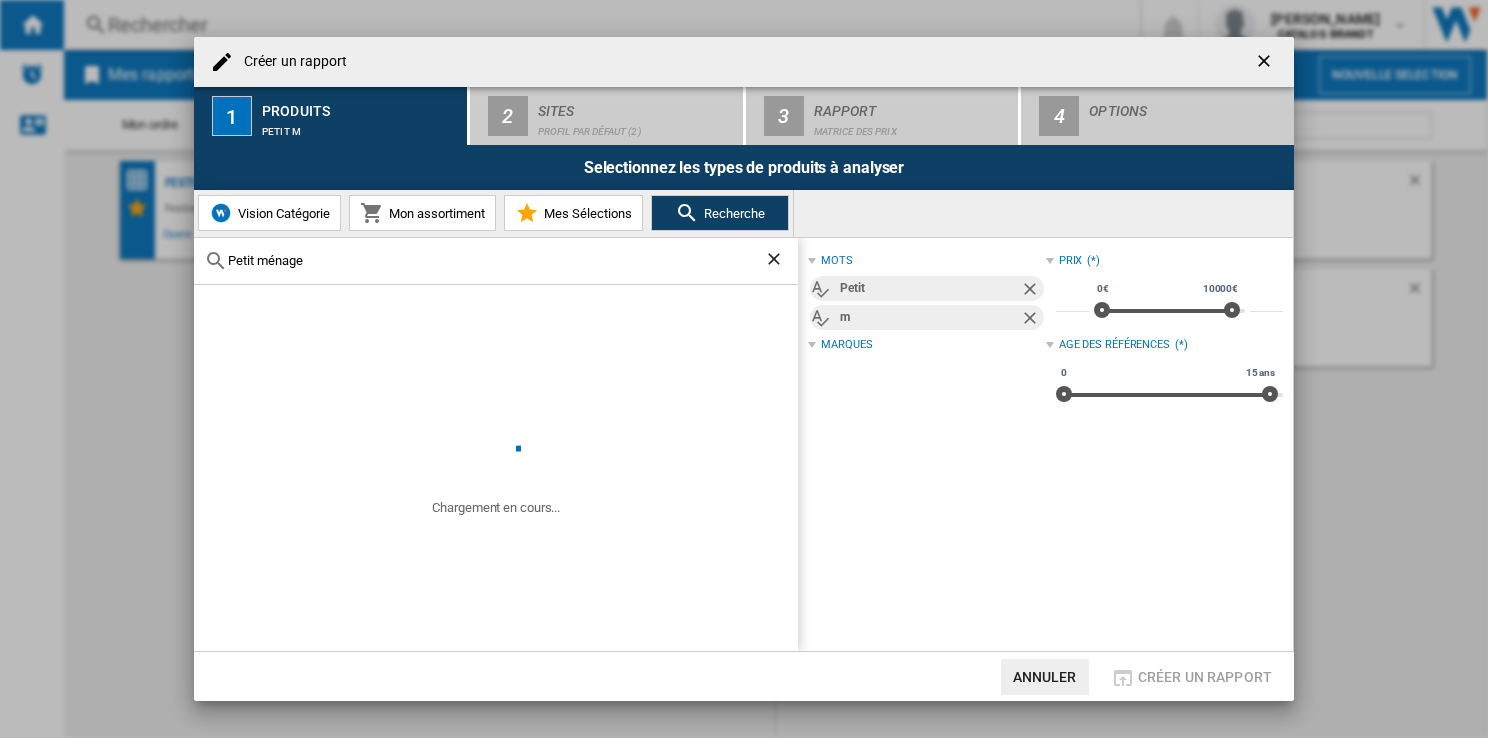 type on "Petit ménager" 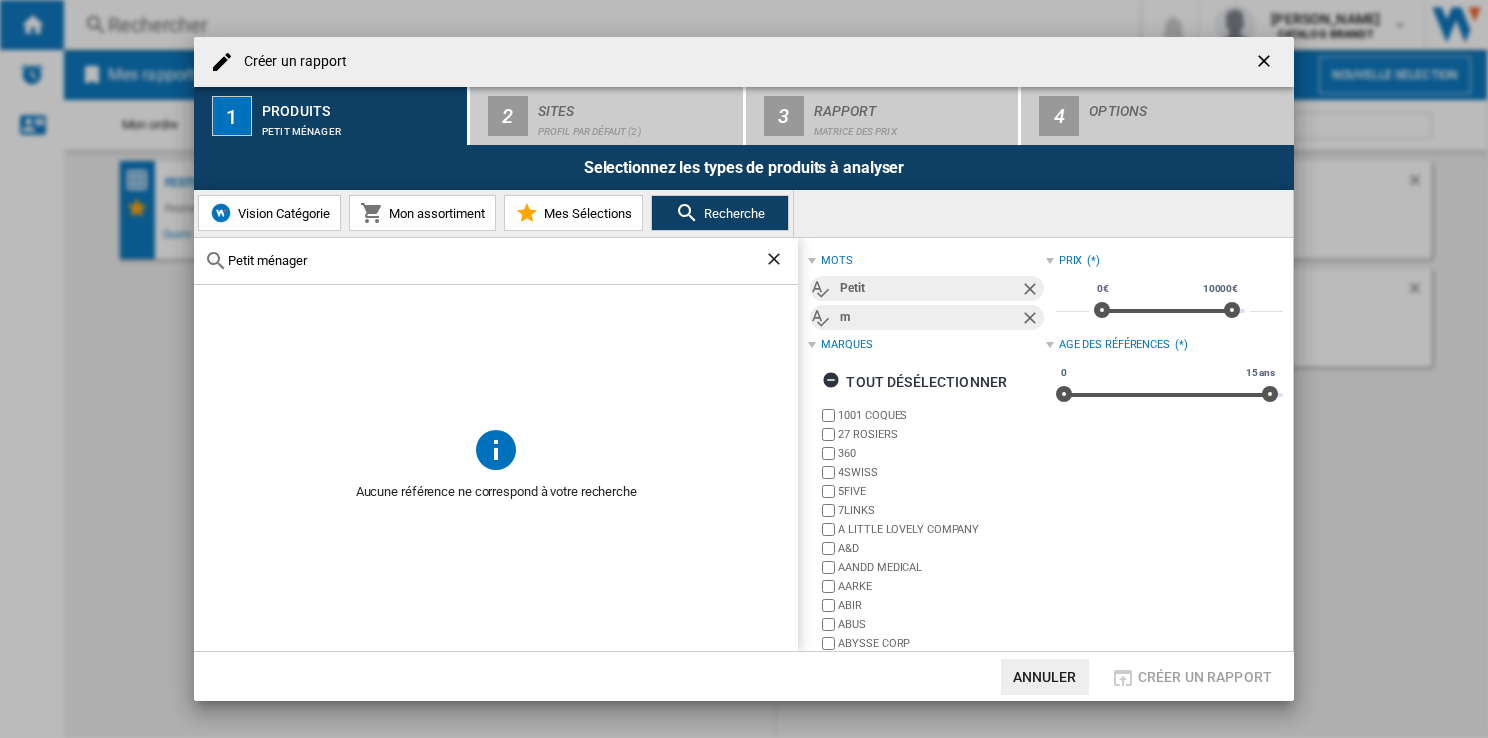 click on "Petit ménager" at bounding box center (496, 260) 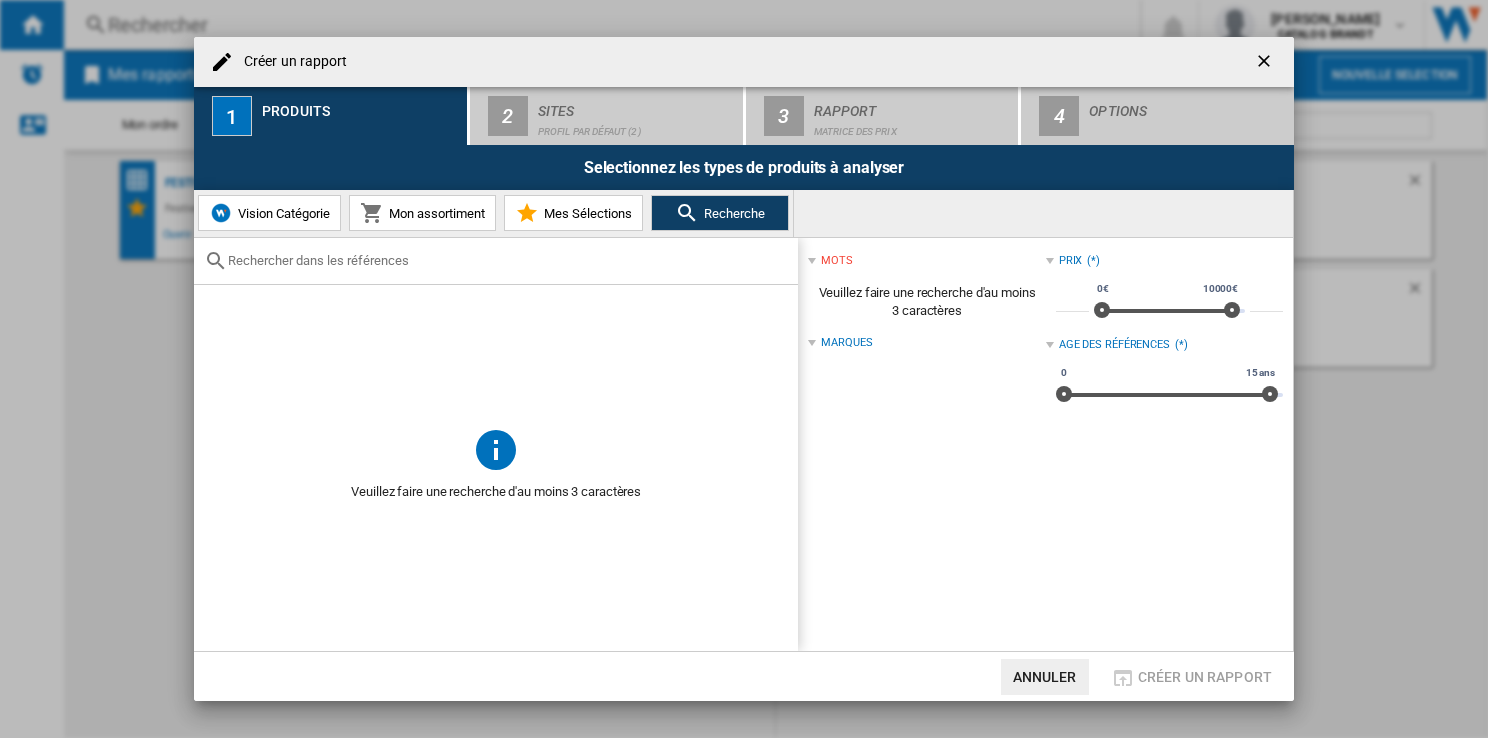 click at bounding box center [1266, 63] 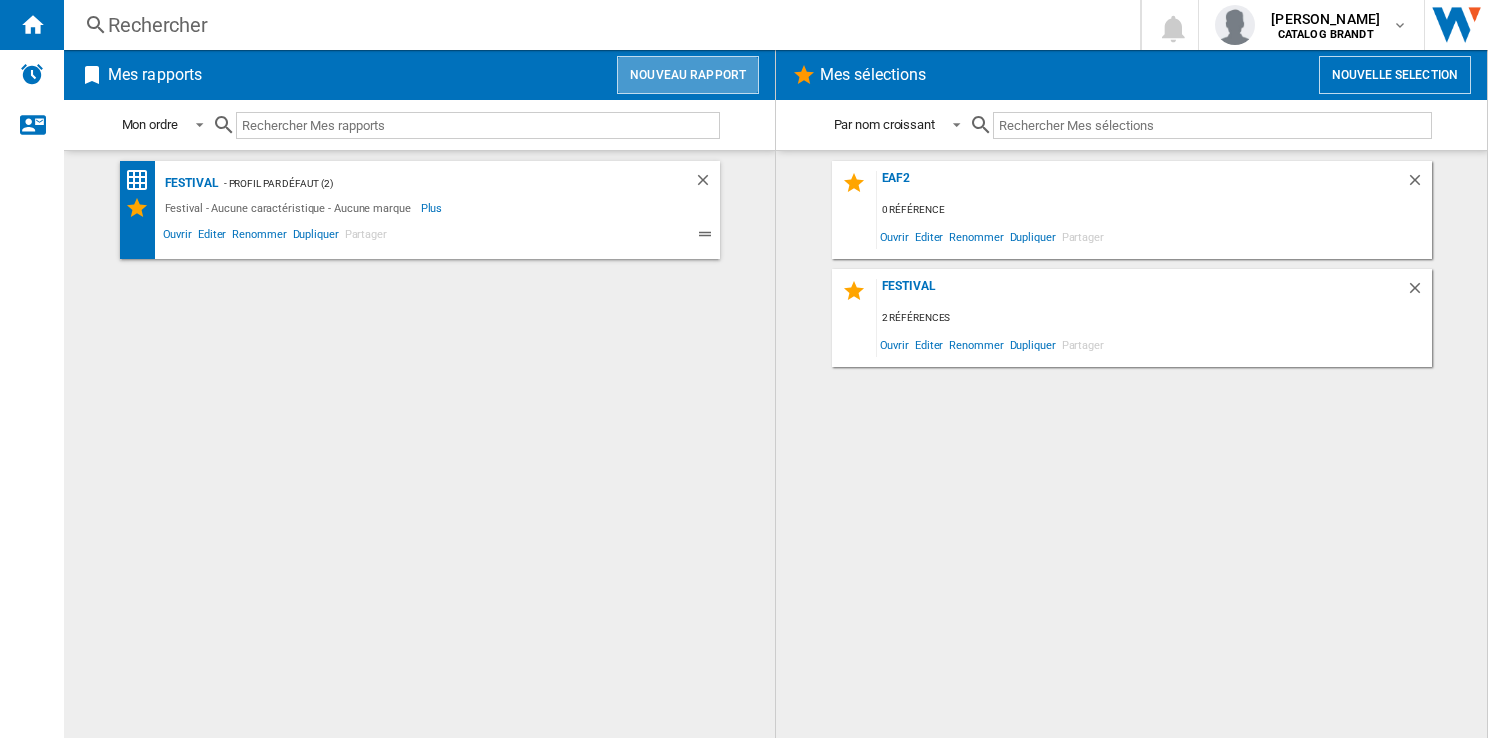 click on "Nouveau rapport" at bounding box center [688, 75] 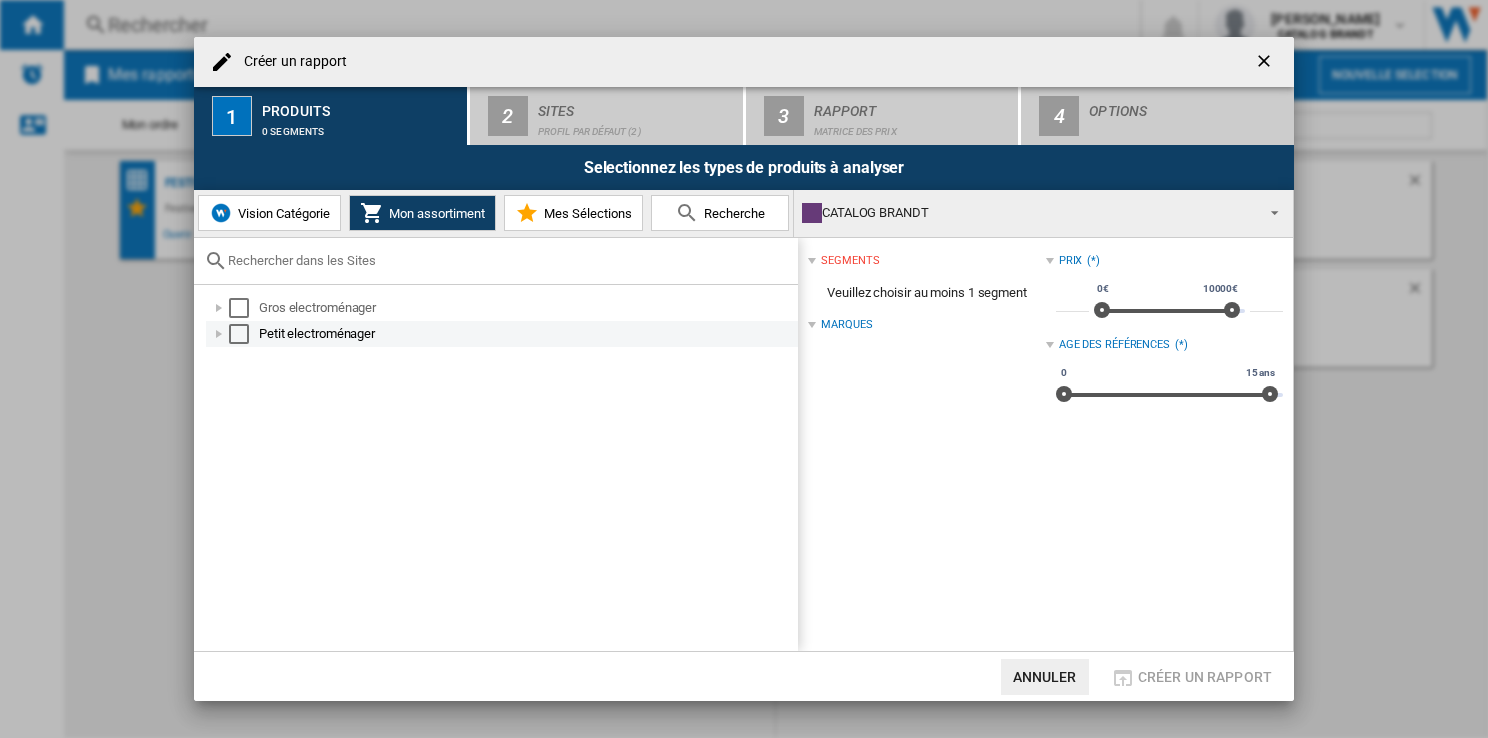 click at bounding box center [219, 334] 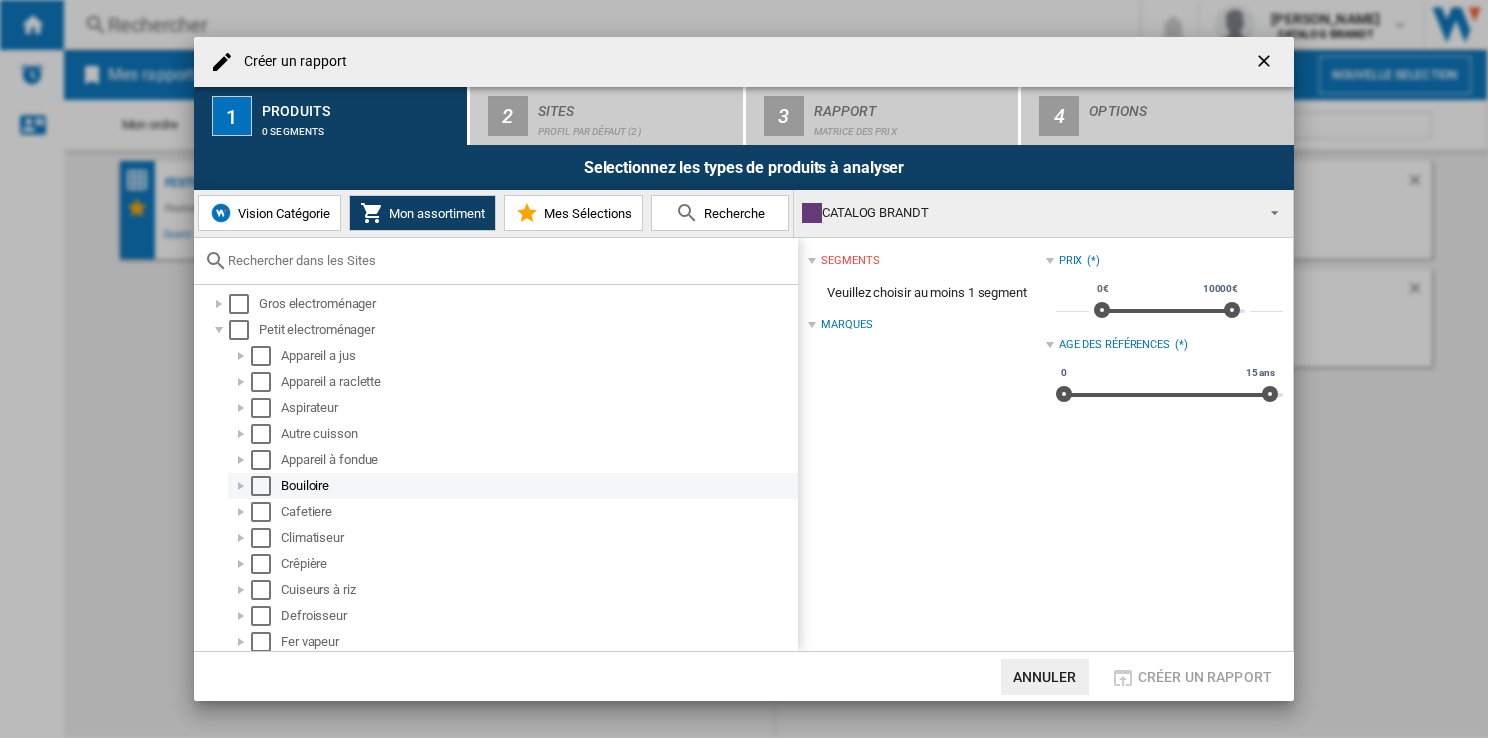 scroll, scrollTop: 4, scrollLeft: 0, axis: vertical 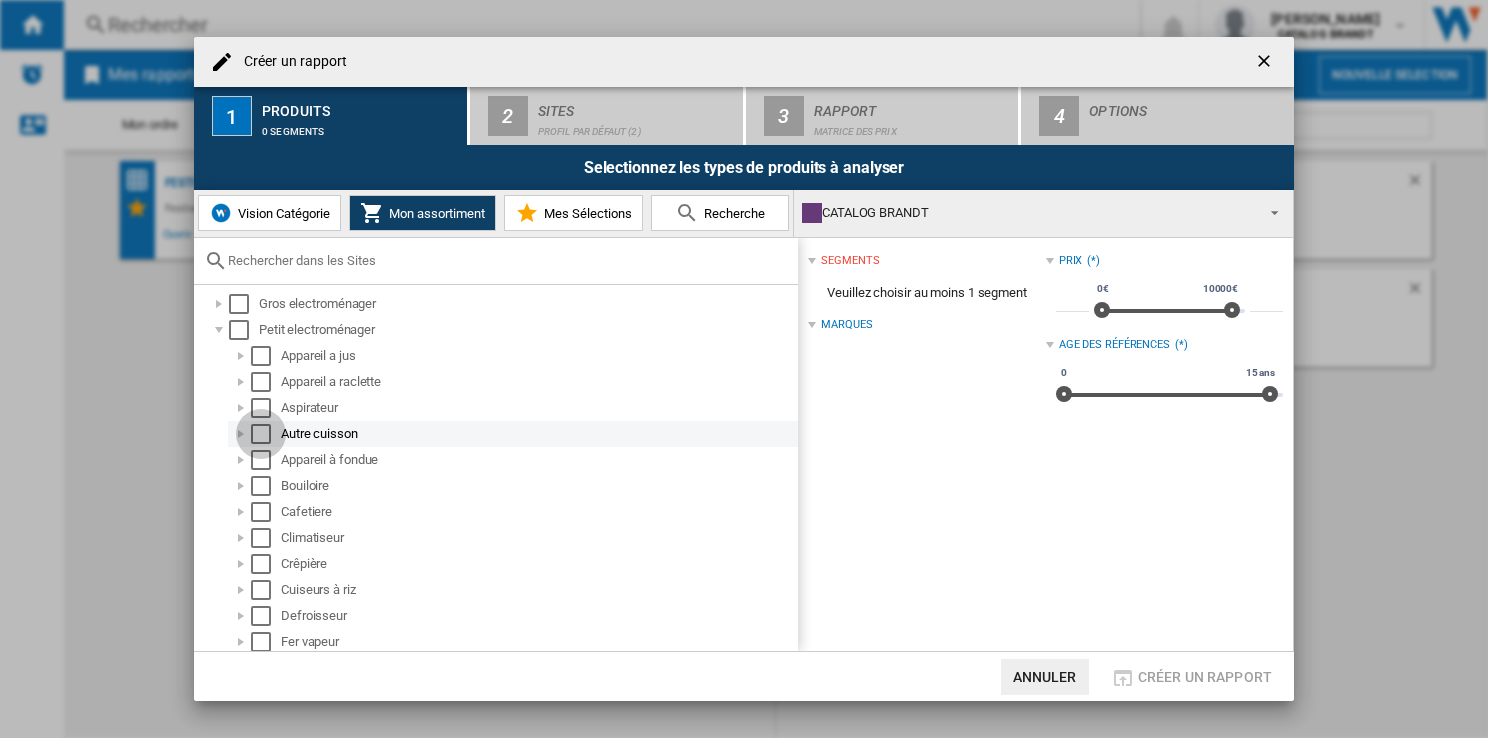 click at bounding box center [261, 434] 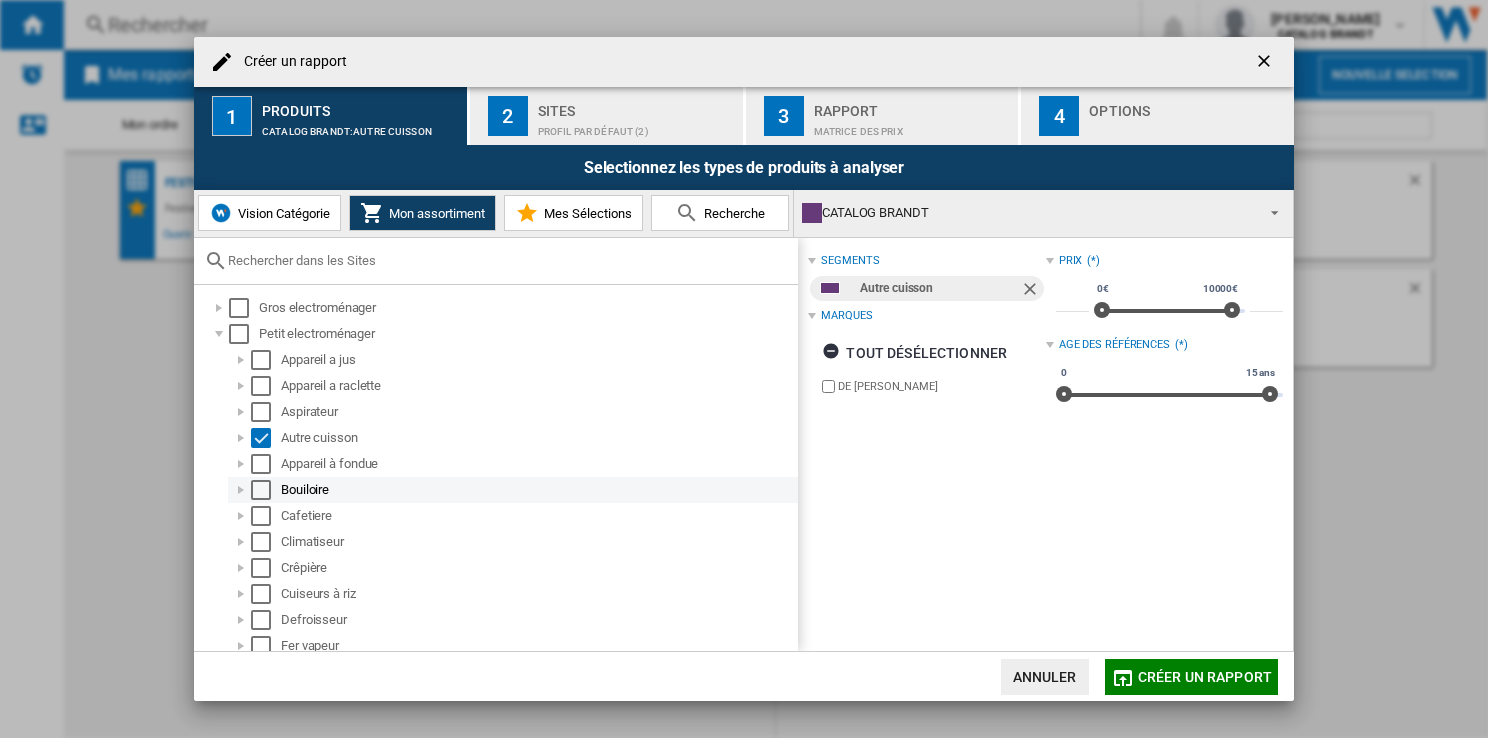 scroll, scrollTop: 0, scrollLeft: 0, axis: both 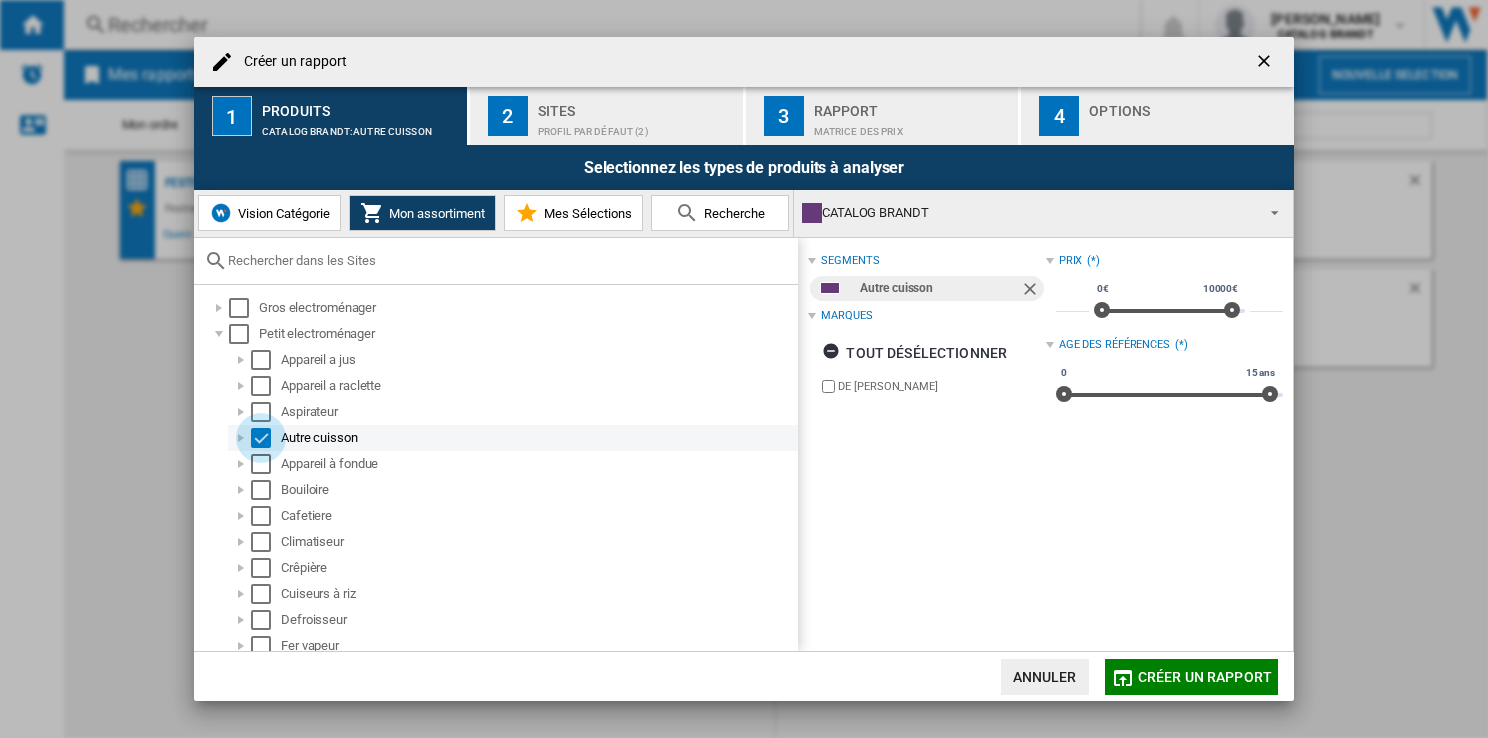 click at bounding box center [261, 438] 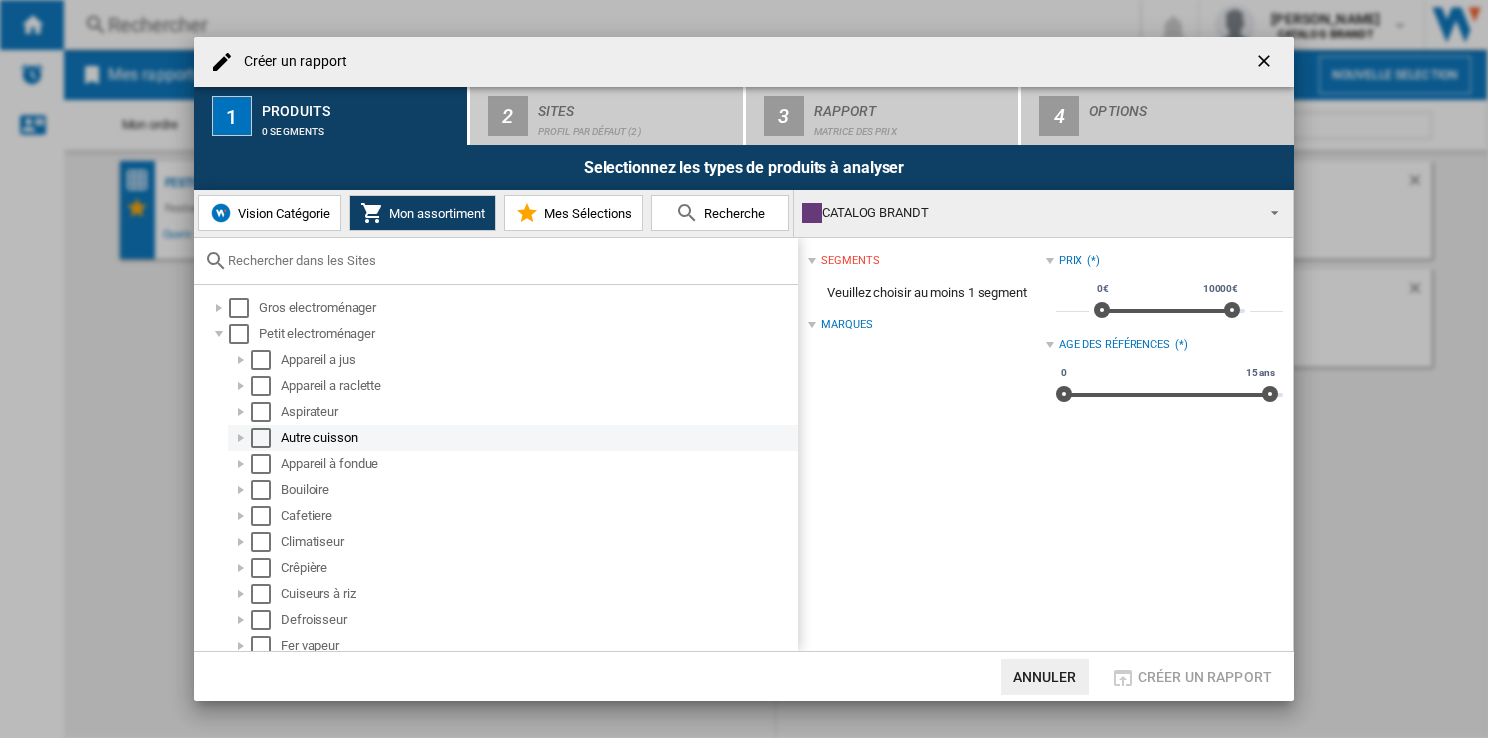 click at bounding box center (241, 438) 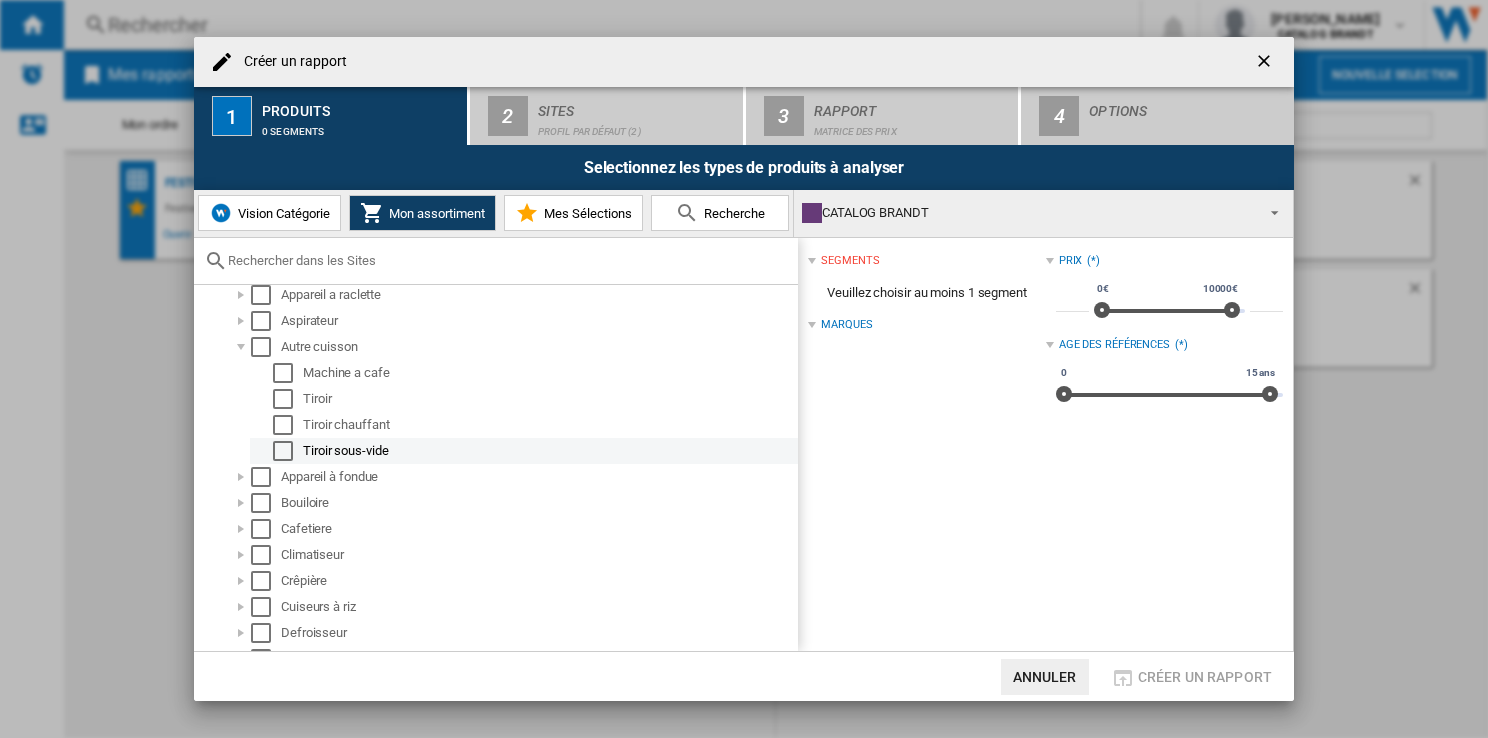 scroll, scrollTop: 94, scrollLeft: 0, axis: vertical 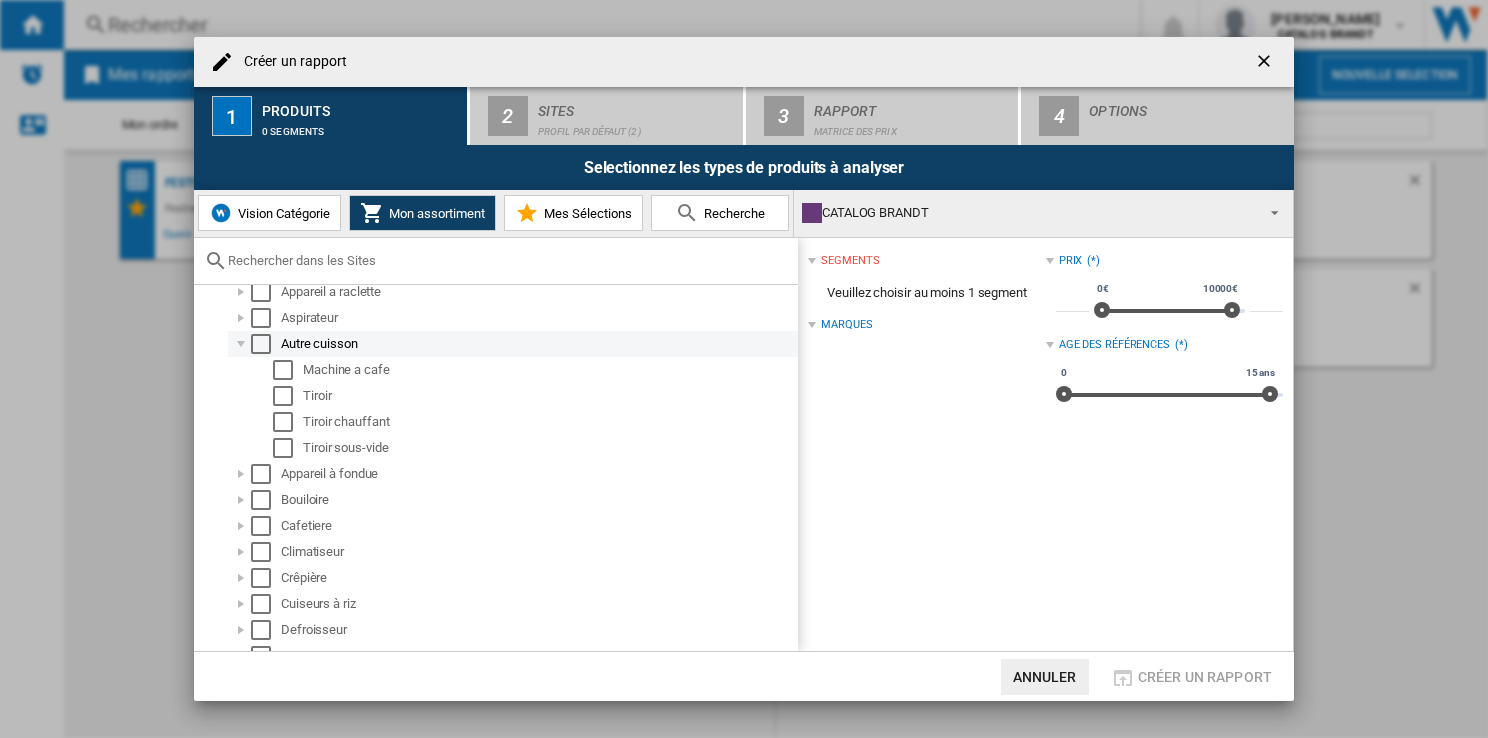 click at bounding box center [241, 344] 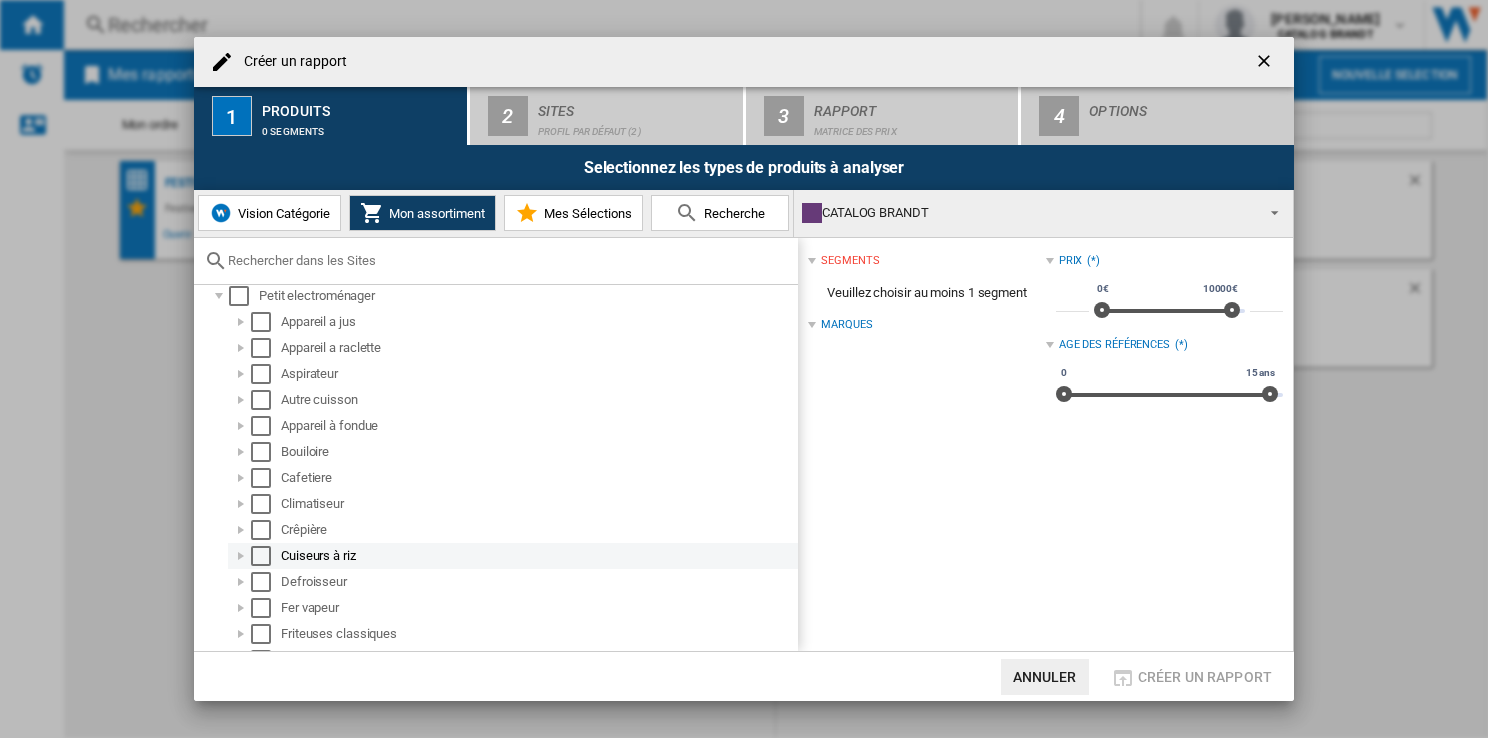 scroll, scrollTop: 0, scrollLeft: 0, axis: both 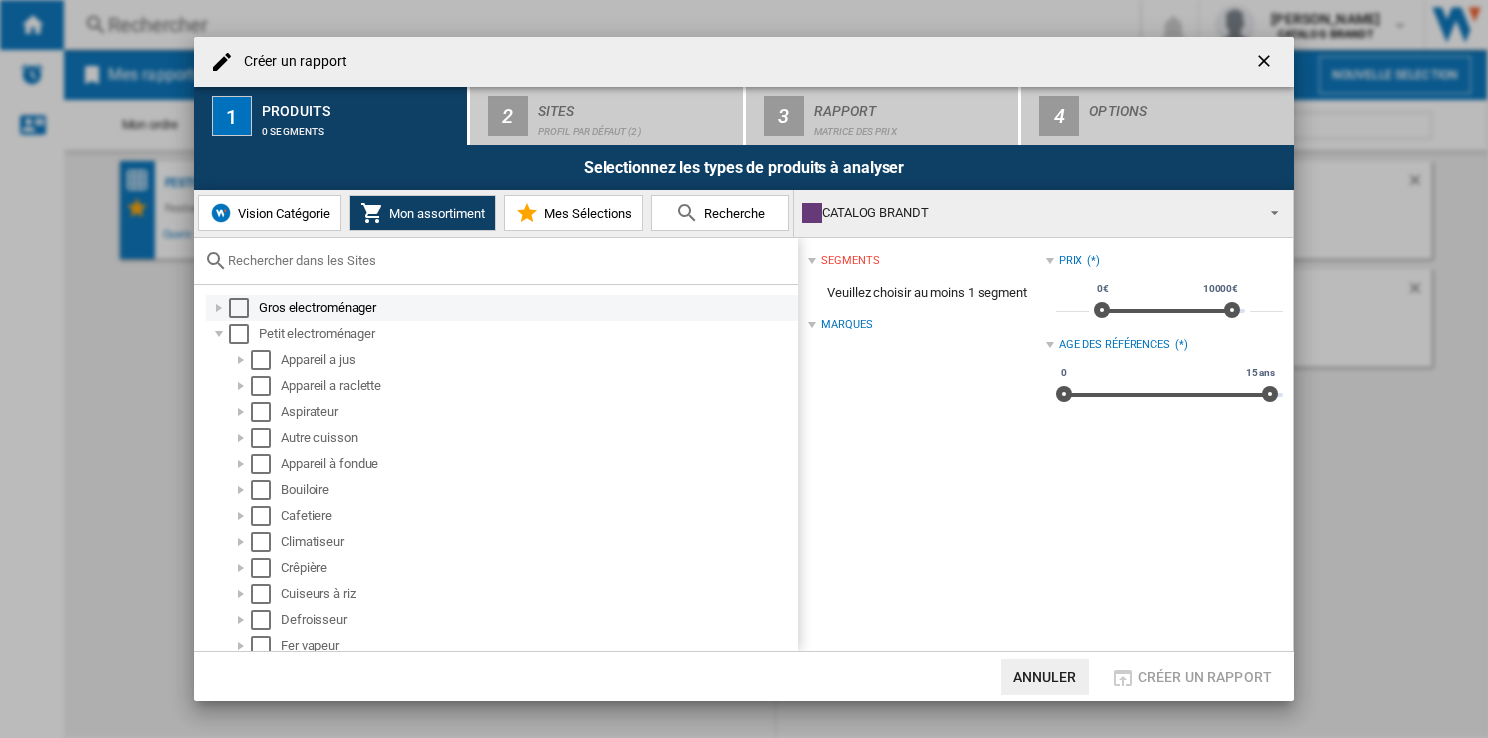 click at bounding box center (219, 308) 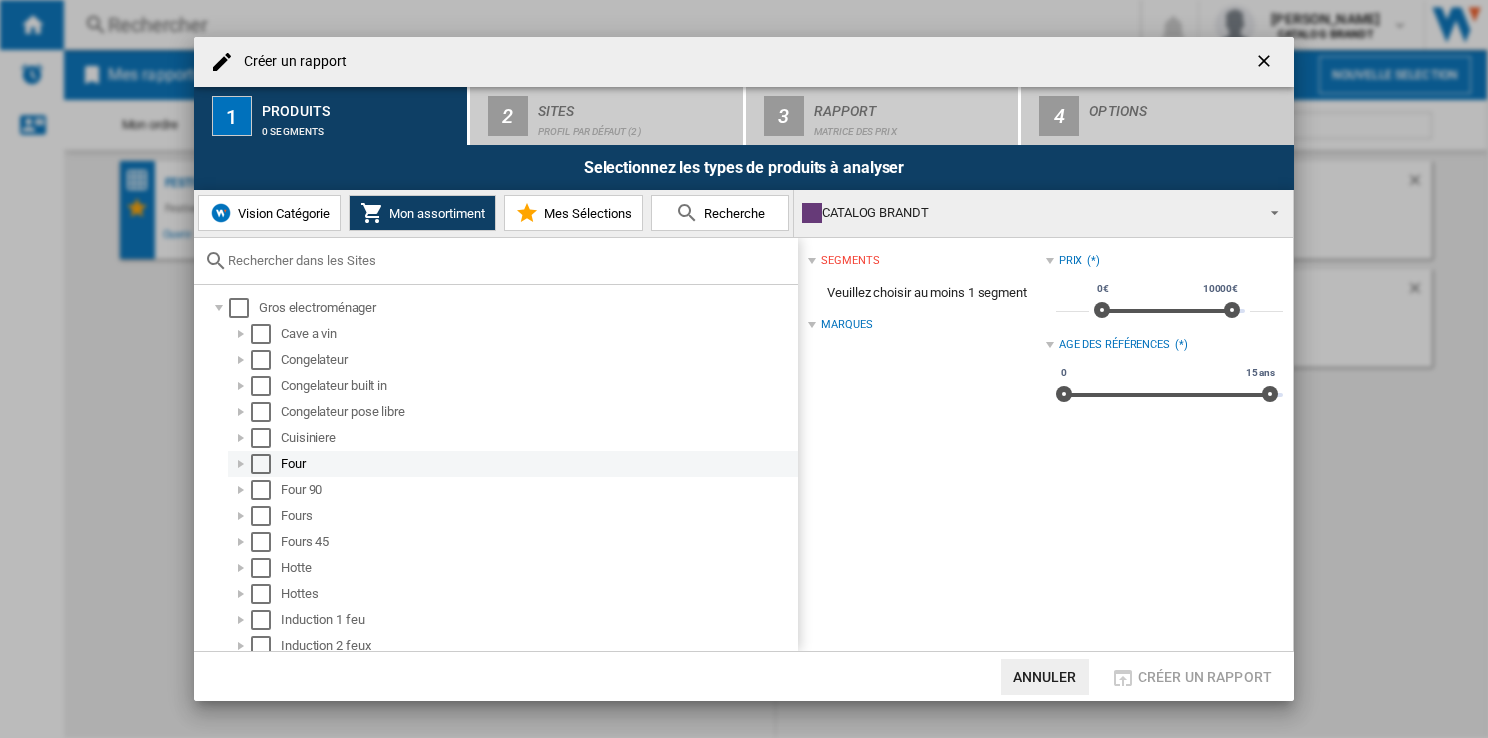 click at bounding box center [241, 464] 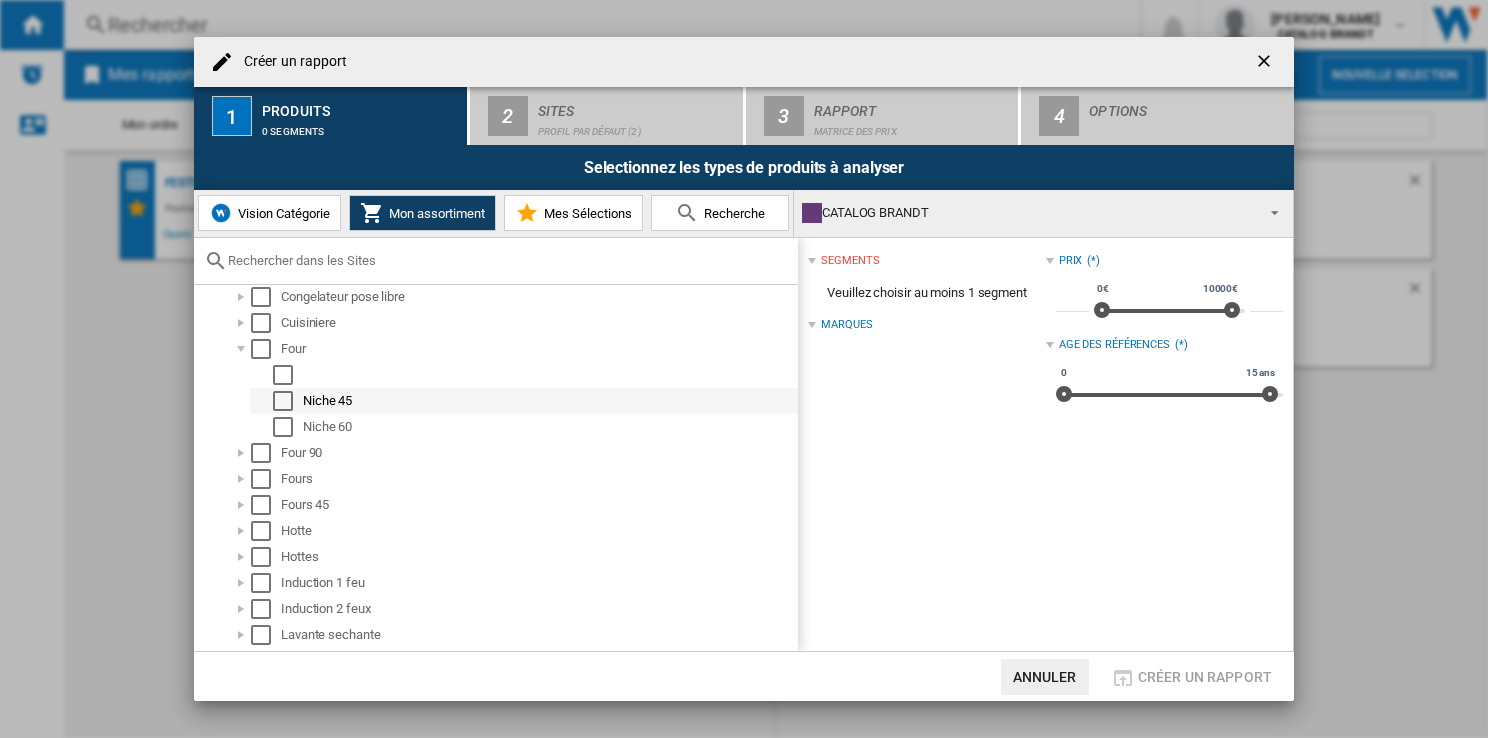scroll, scrollTop: 139, scrollLeft: 0, axis: vertical 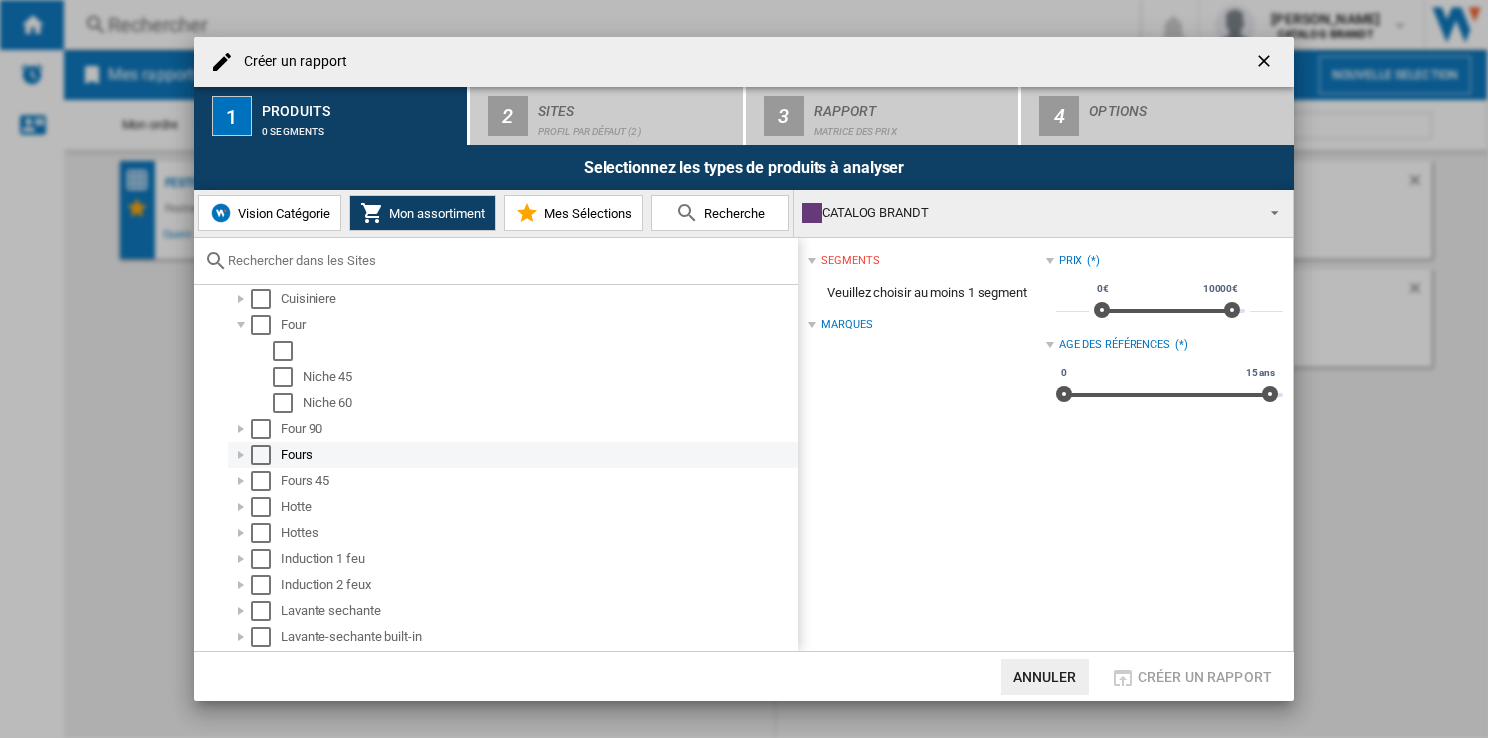 click at bounding box center (241, 455) 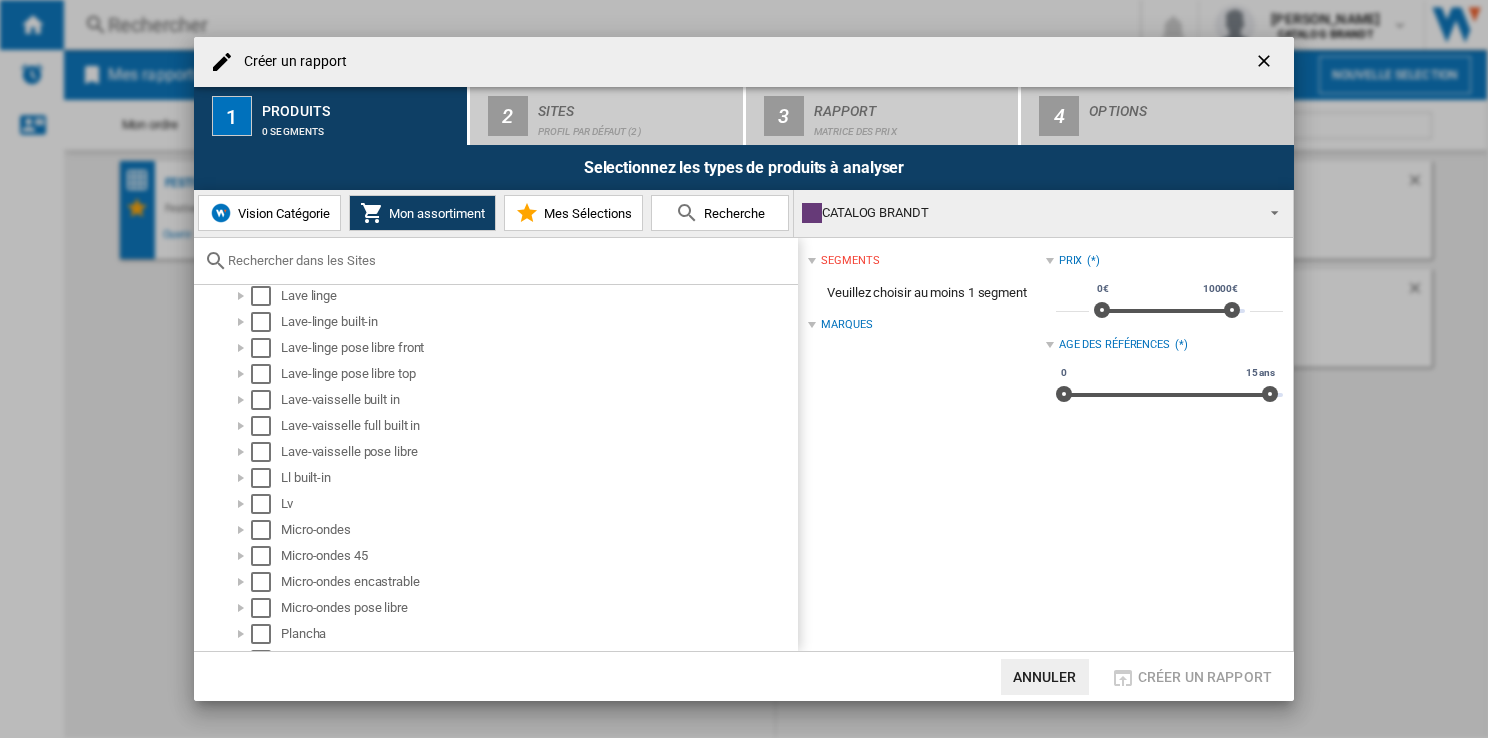 scroll, scrollTop: 688, scrollLeft: 0, axis: vertical 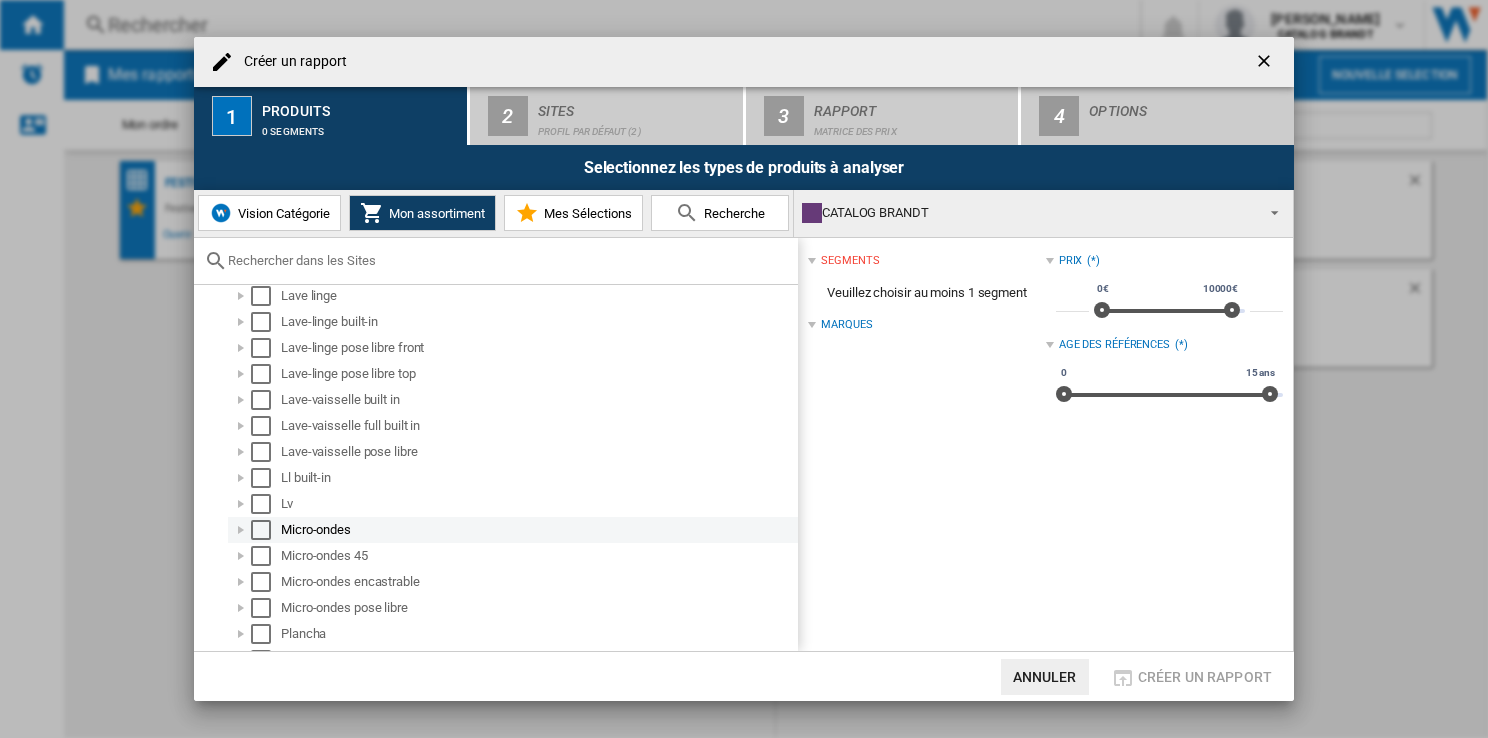 click at bounding box center [241, 530] 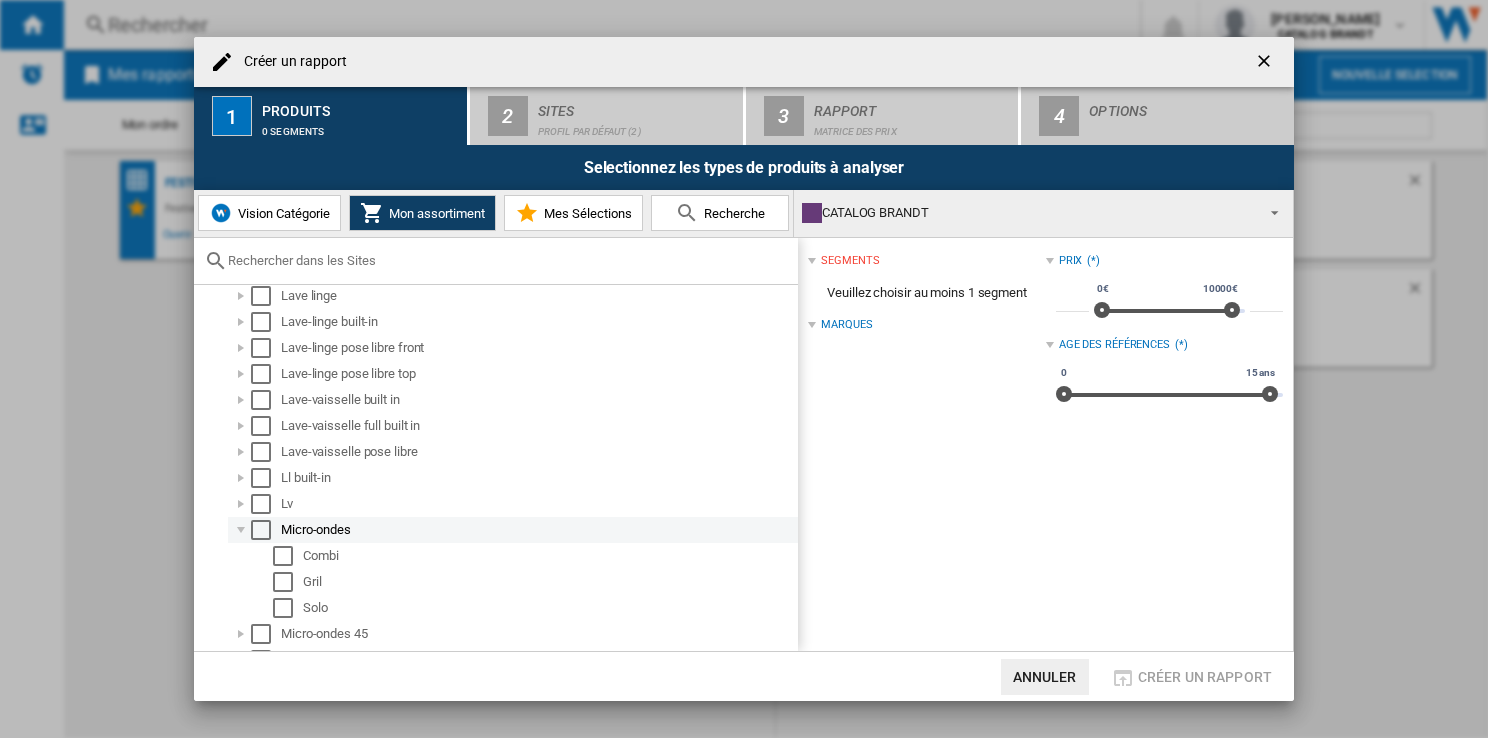 click at bounding box center [241, 530] 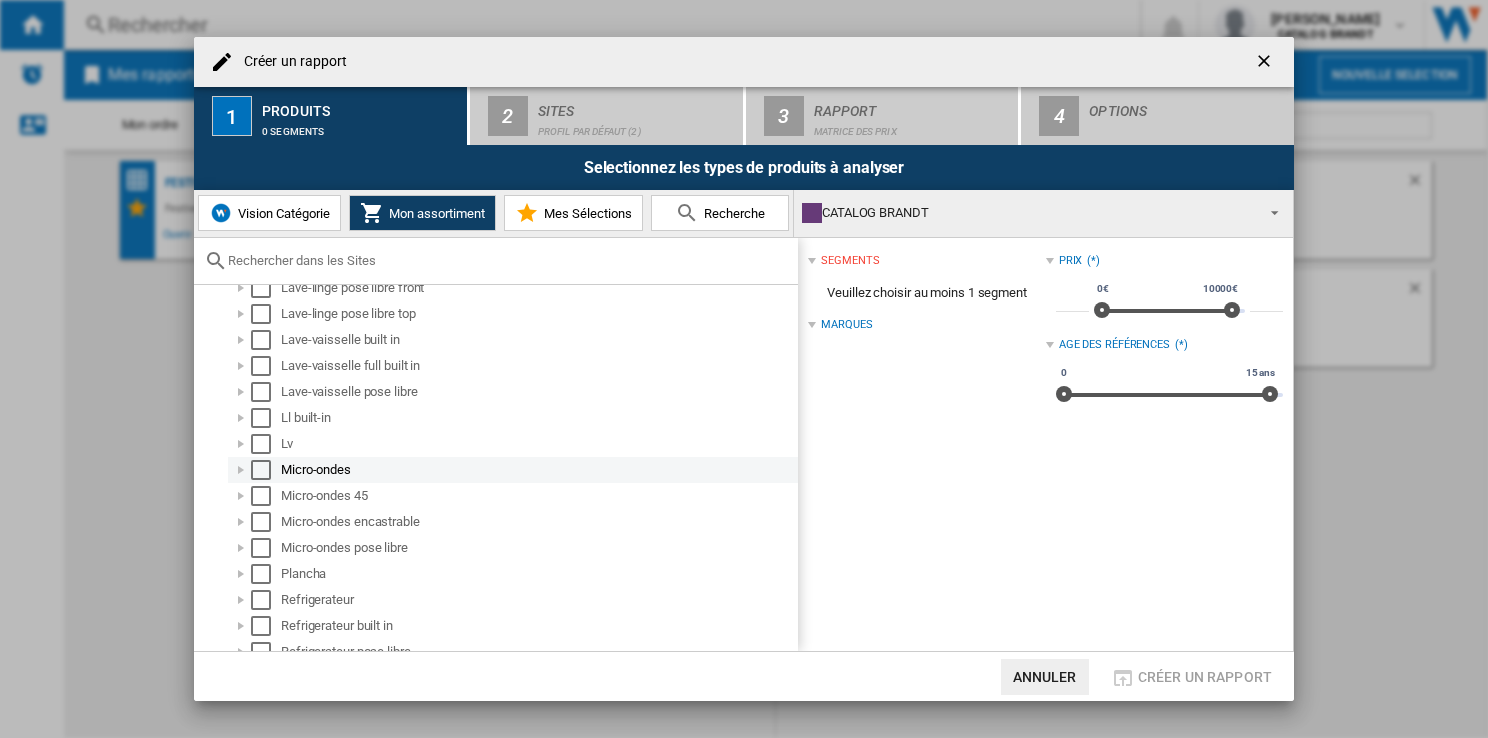 scroll, scrollTop: 752, scrollLeft: 0, axis: vertical 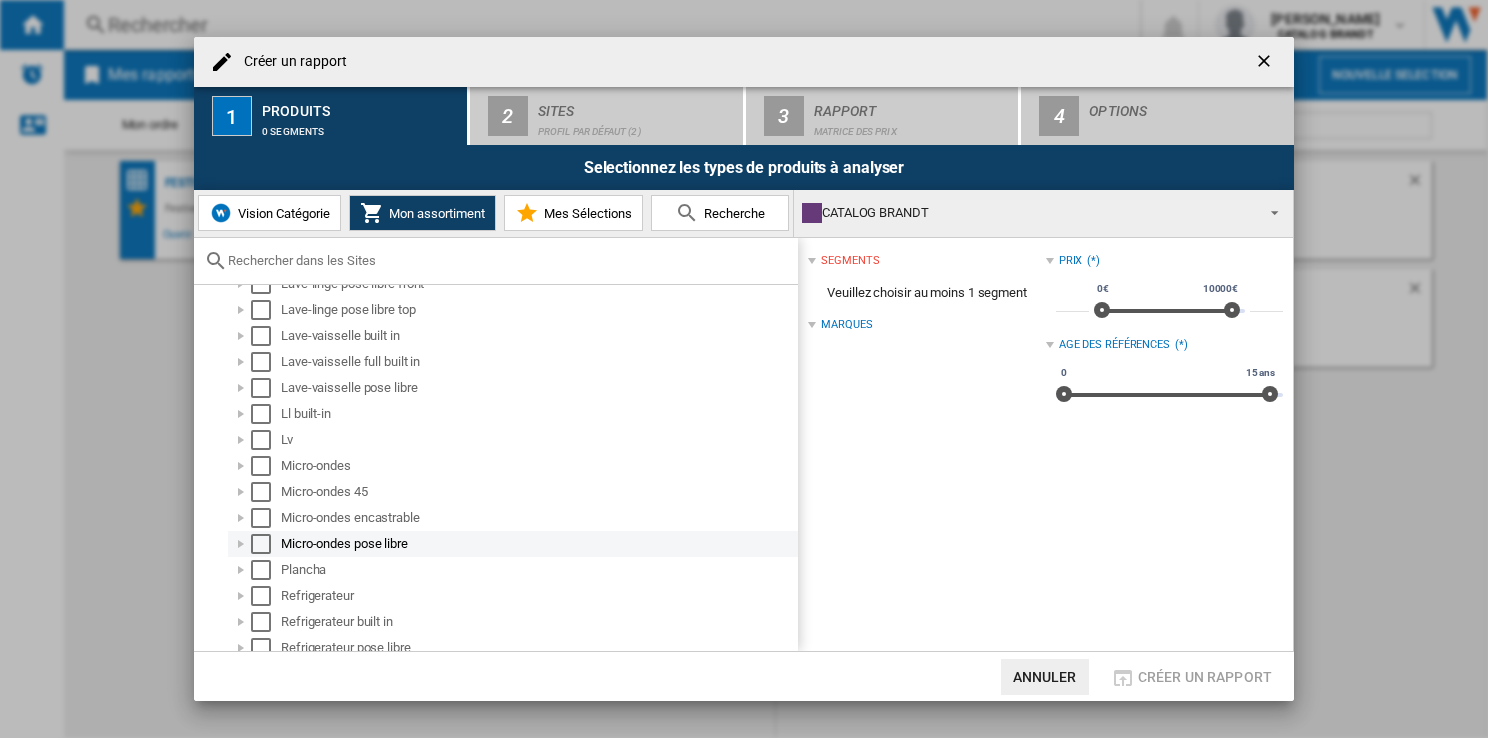 click at bounding box center [241, 544] 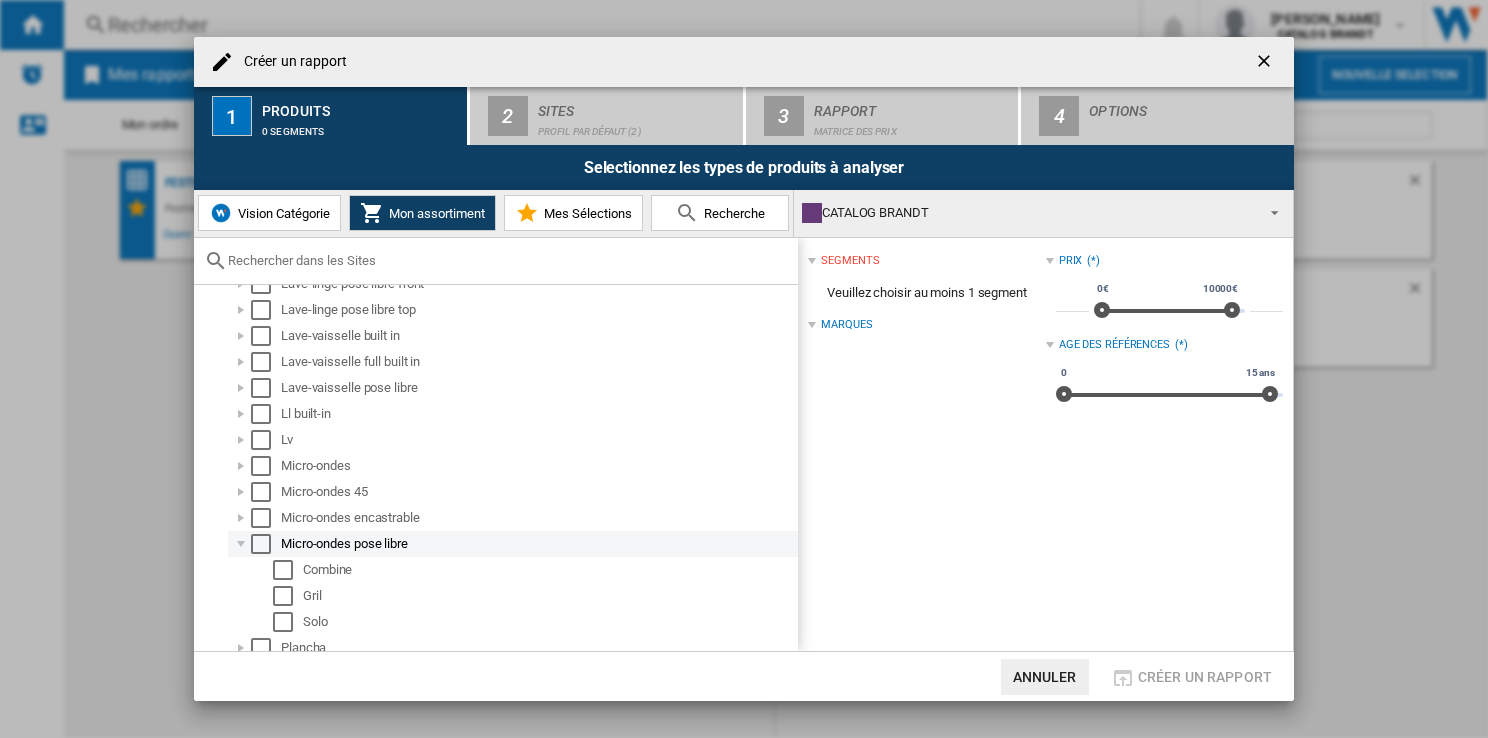 click at bounding box center (241, 544) 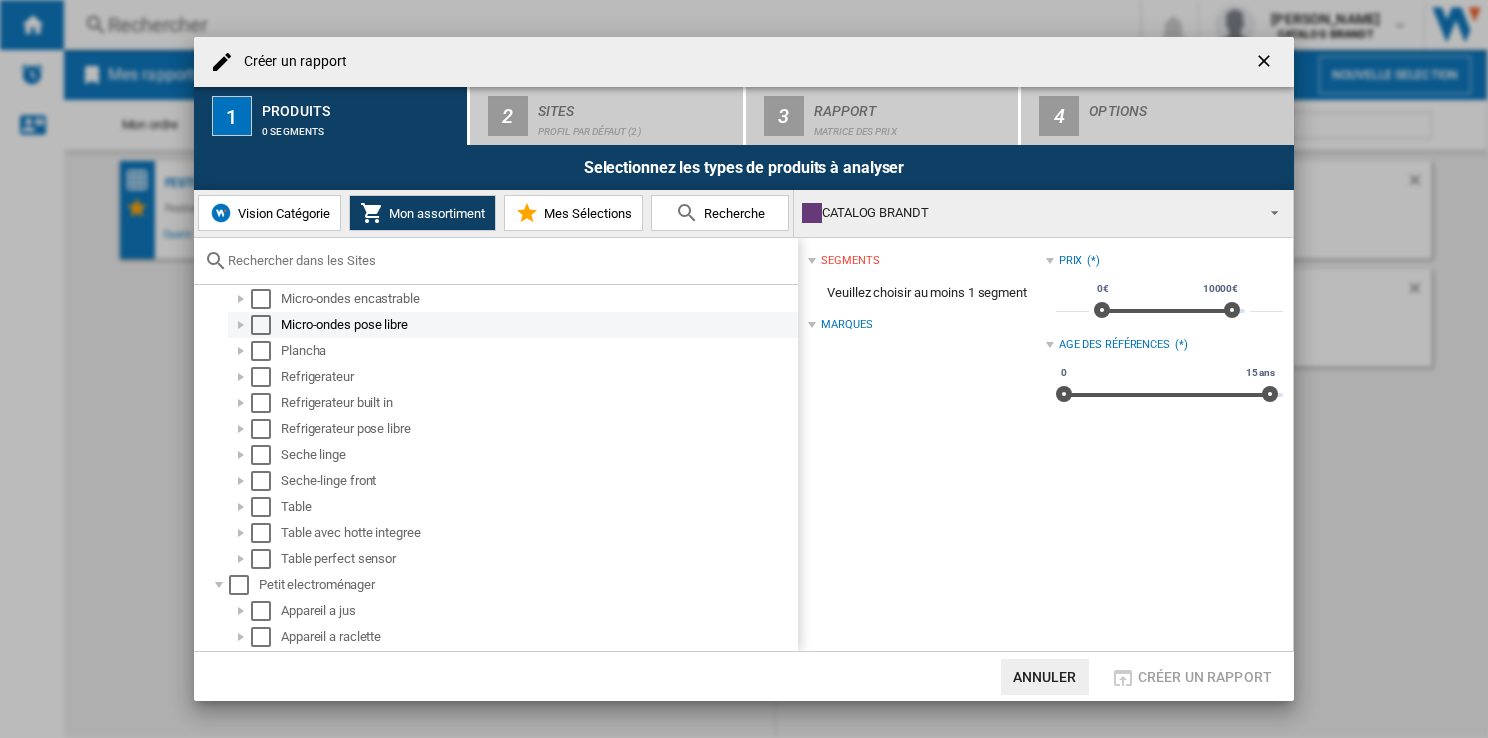 scroll, scrollTop: 972, scrollLeft: 0, axis: vertical 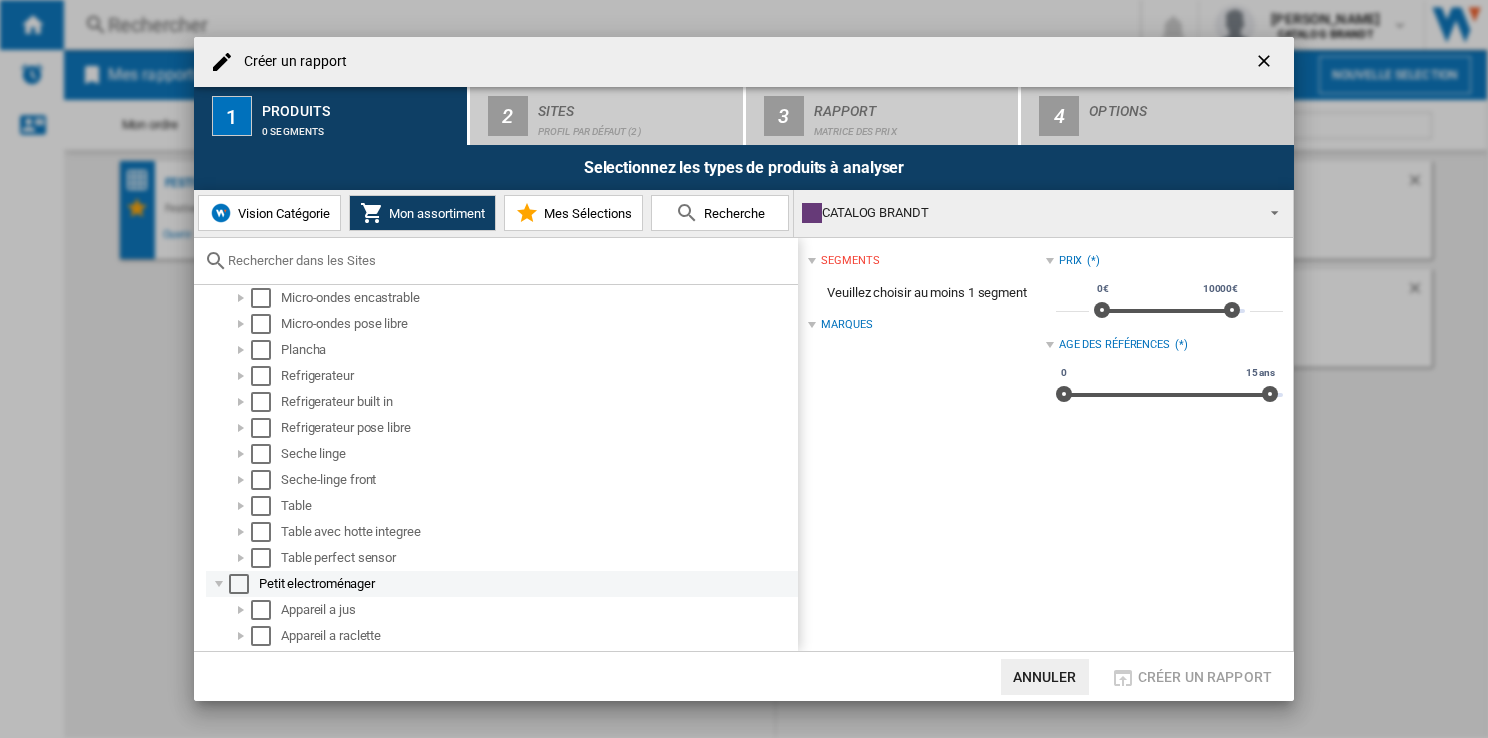 click at bounding box center [219, 584] 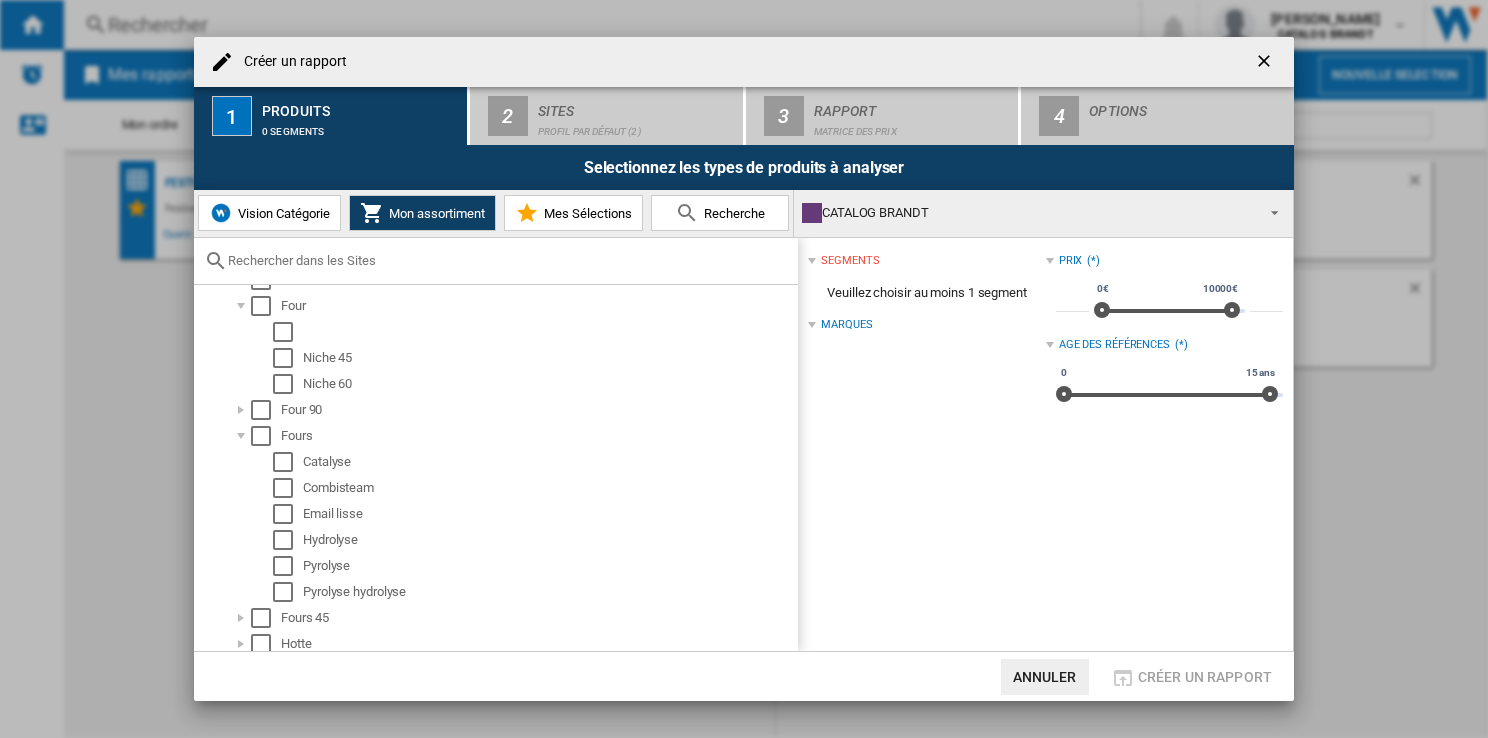 scroll, scrollTop: 0, scrollLeft: 0, axis: both 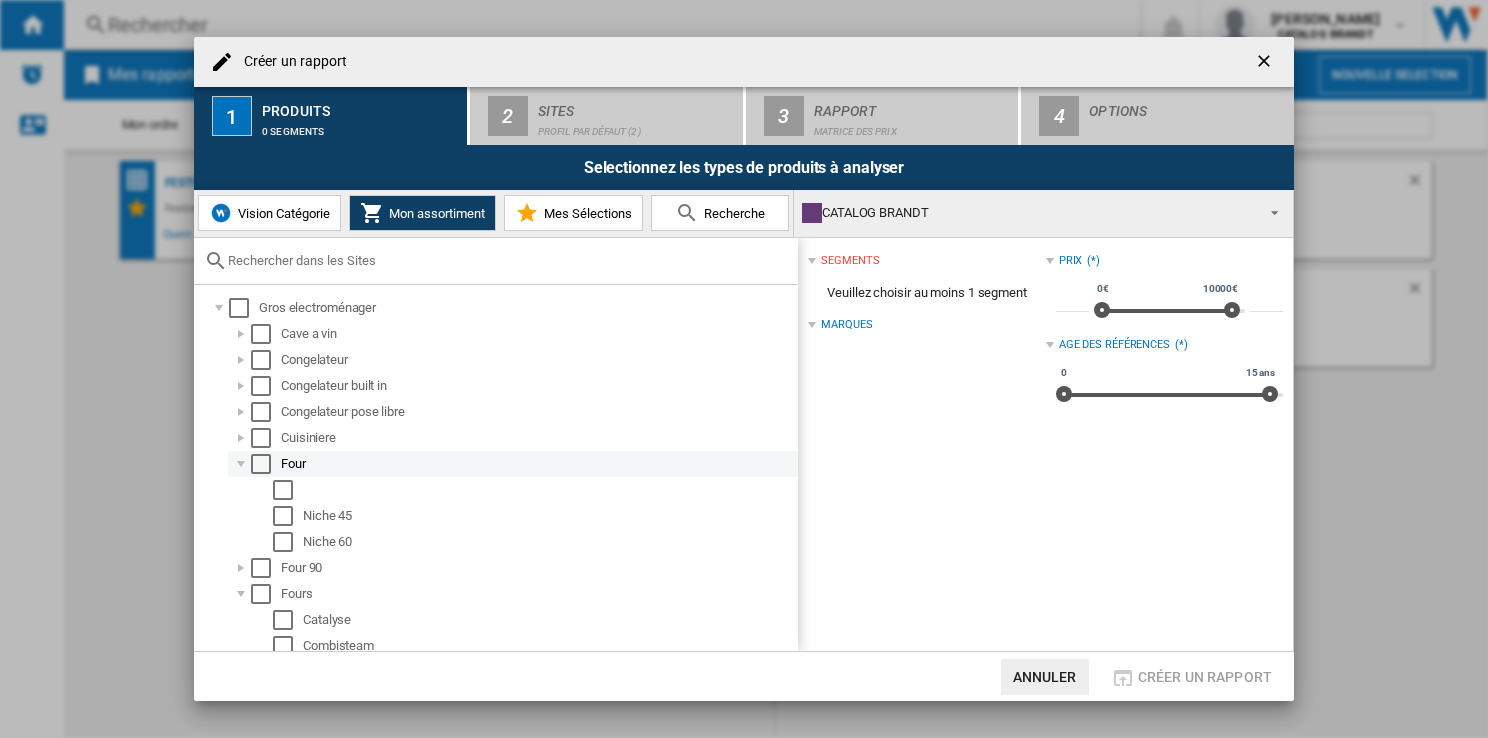 click at bounding box center [241, 464] 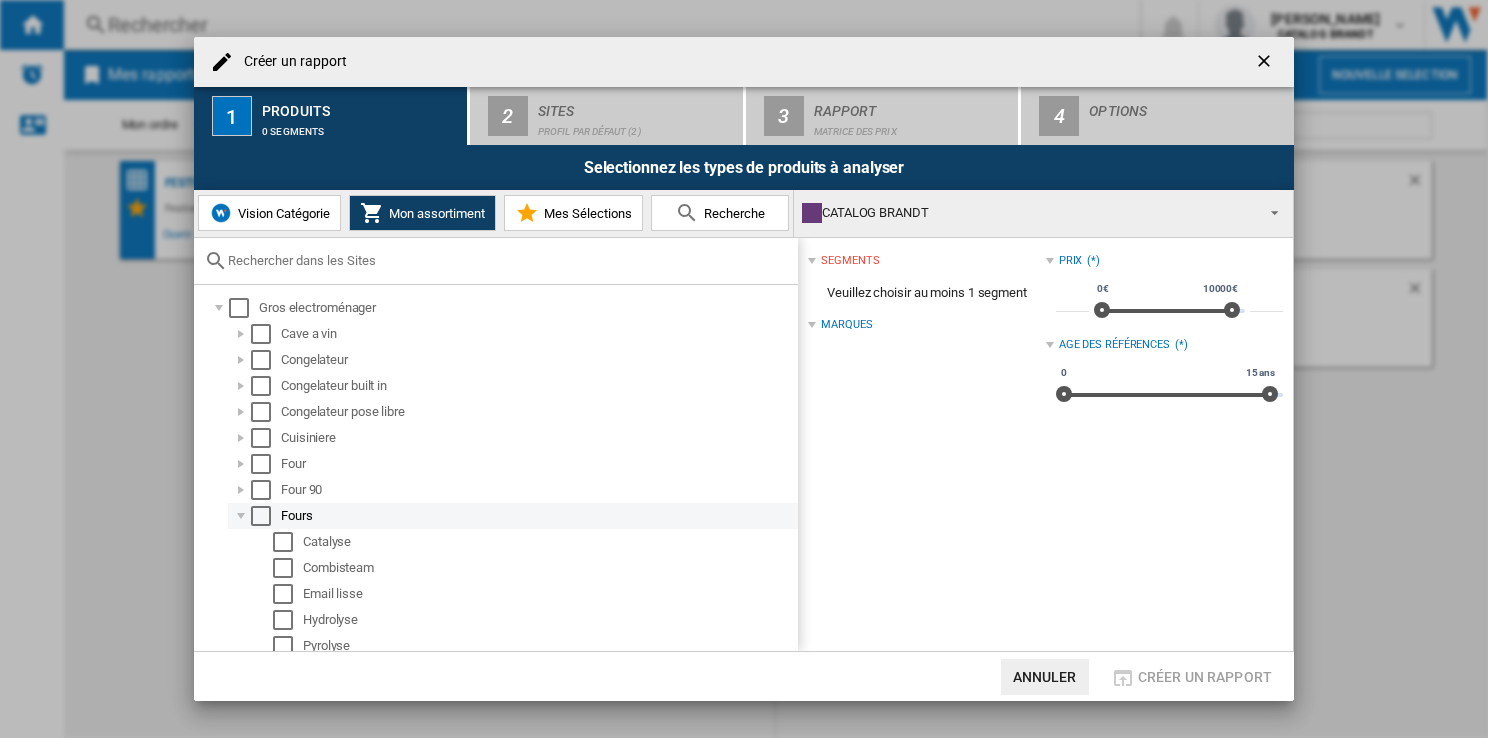 click at bounding box center (241, 516) 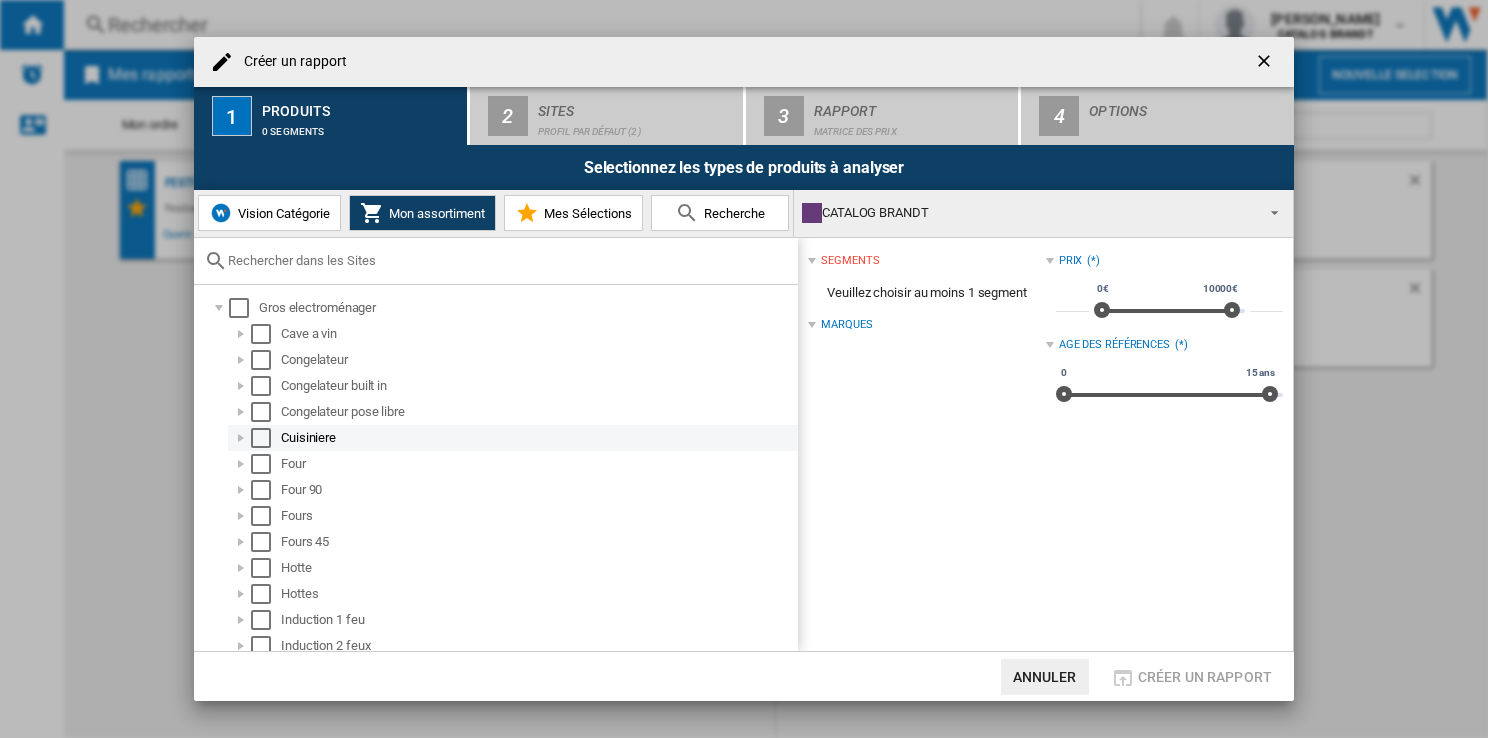 click at bounding box center [241, 438] 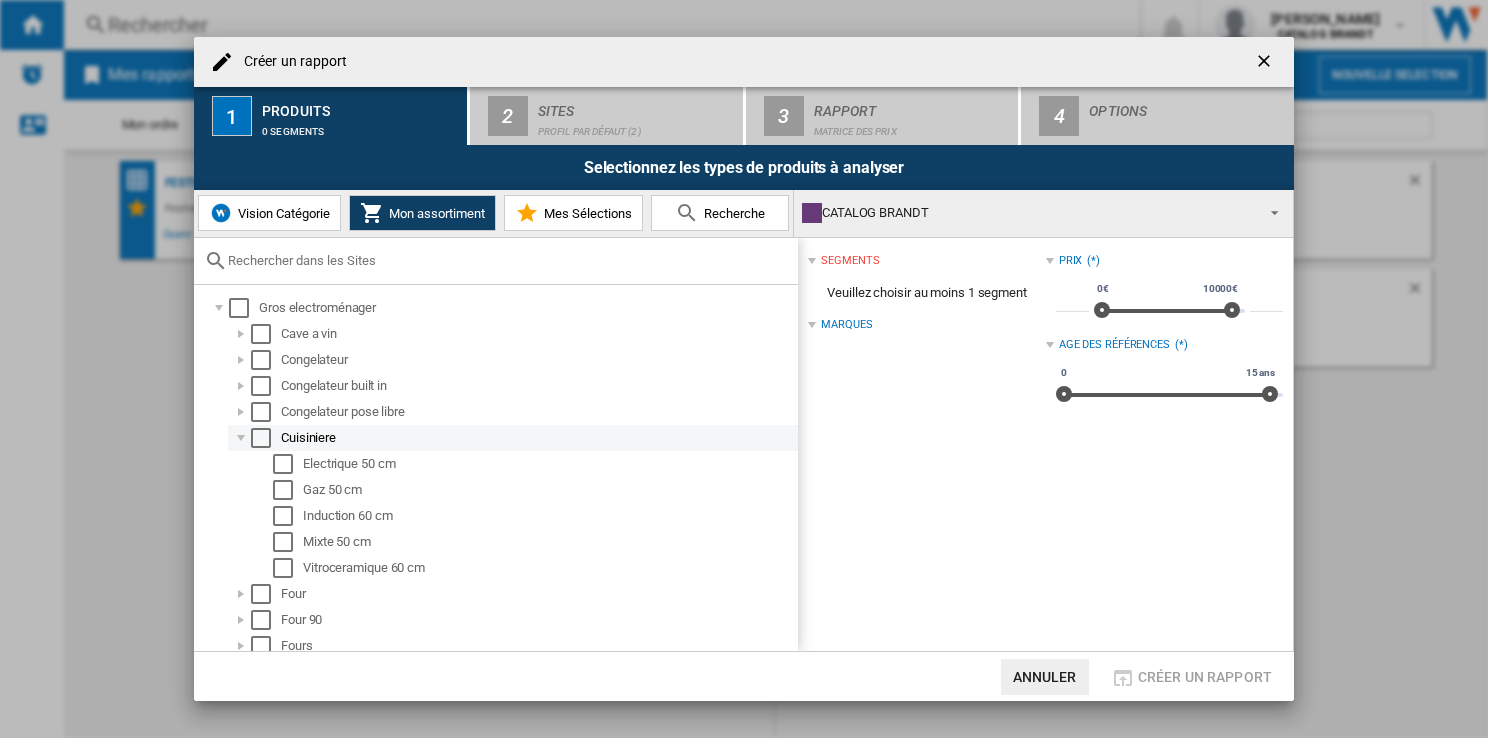 click at bounding box center (241, 438) 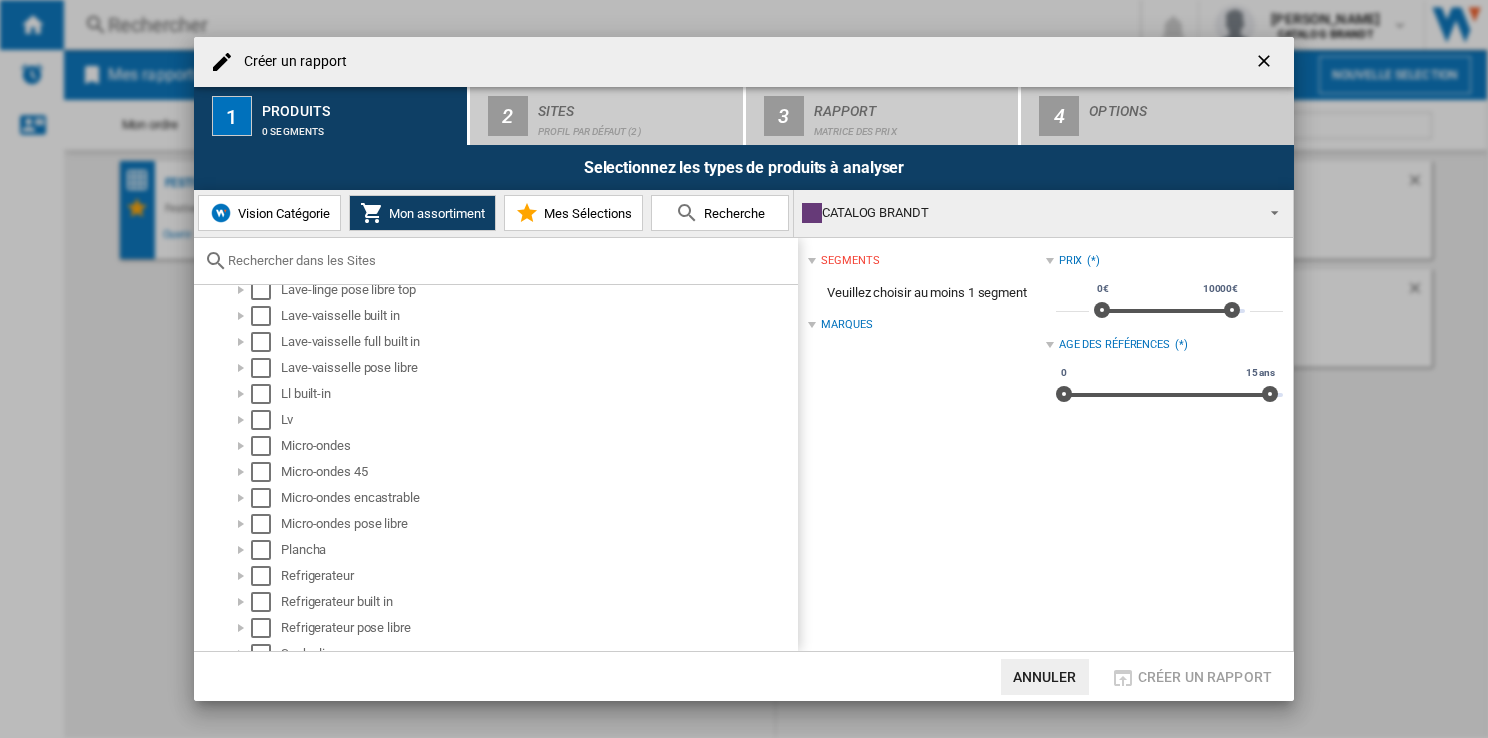 scroll, scrollTop: 548, scrollLeft: 0, axis: vertical 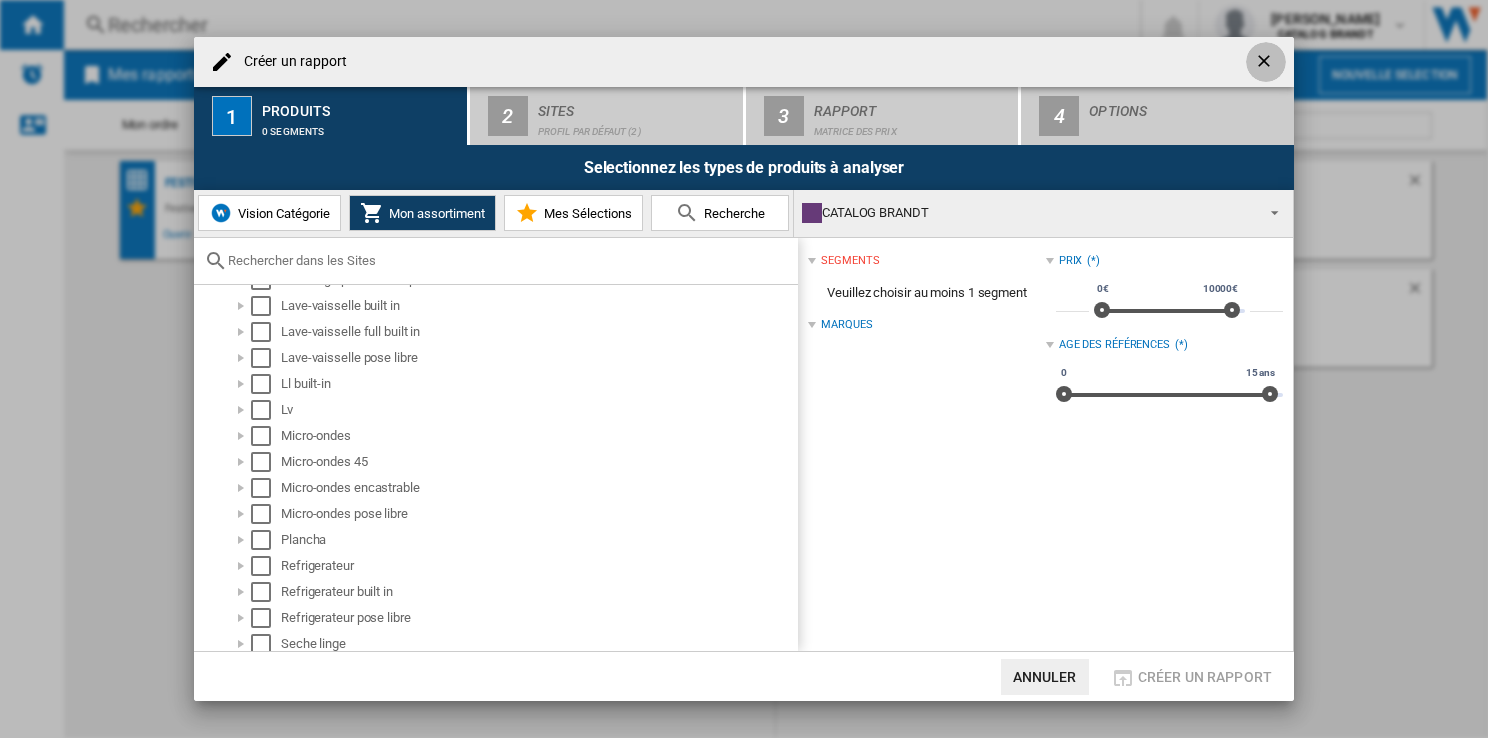click at bounding box center [1266, 63] 